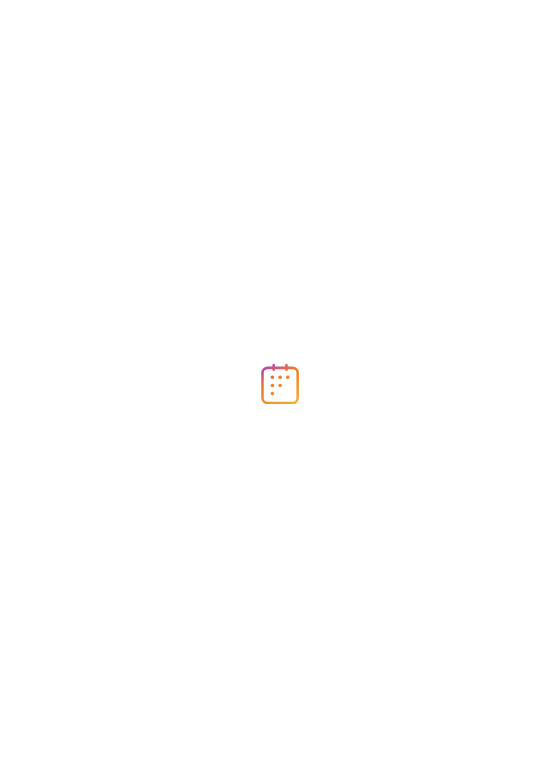 scroll, scrollTop: 0, scrollLeft: 0, axis: both 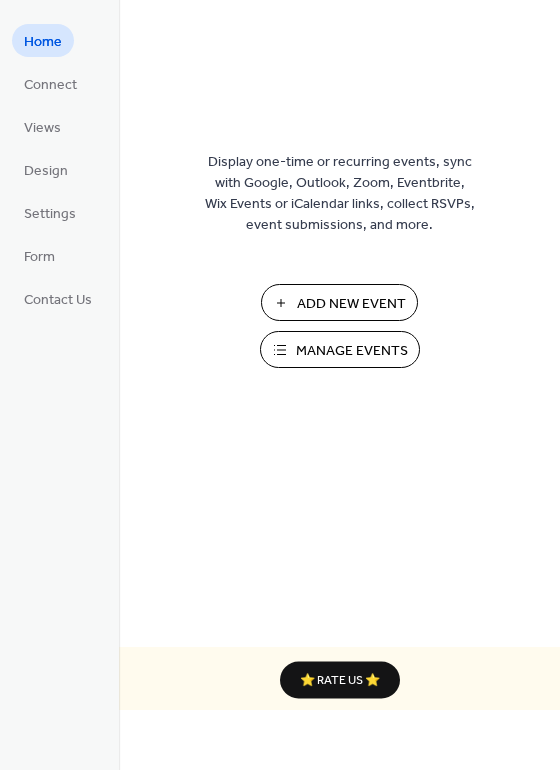 click on "Manage Events" at bounding box center (352, 351) 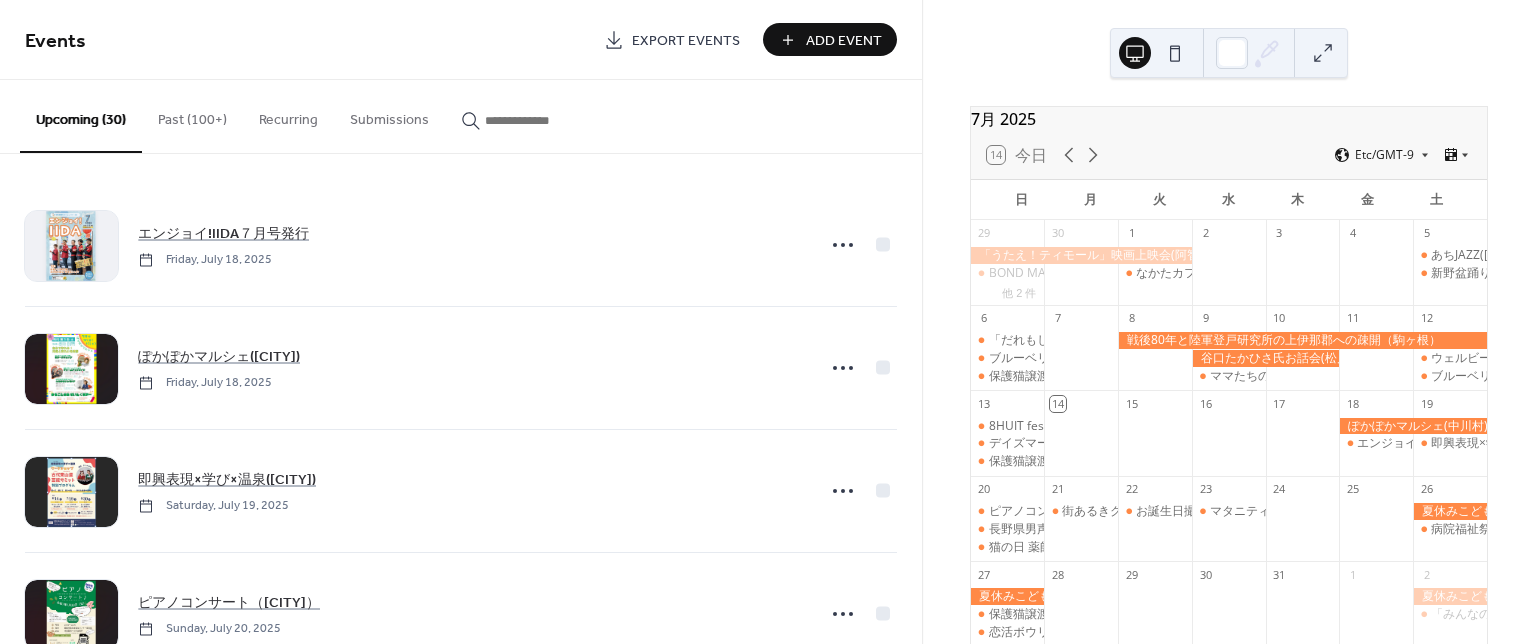 scroll, scrollTop: 0, scrollLeft: 0, axis: both 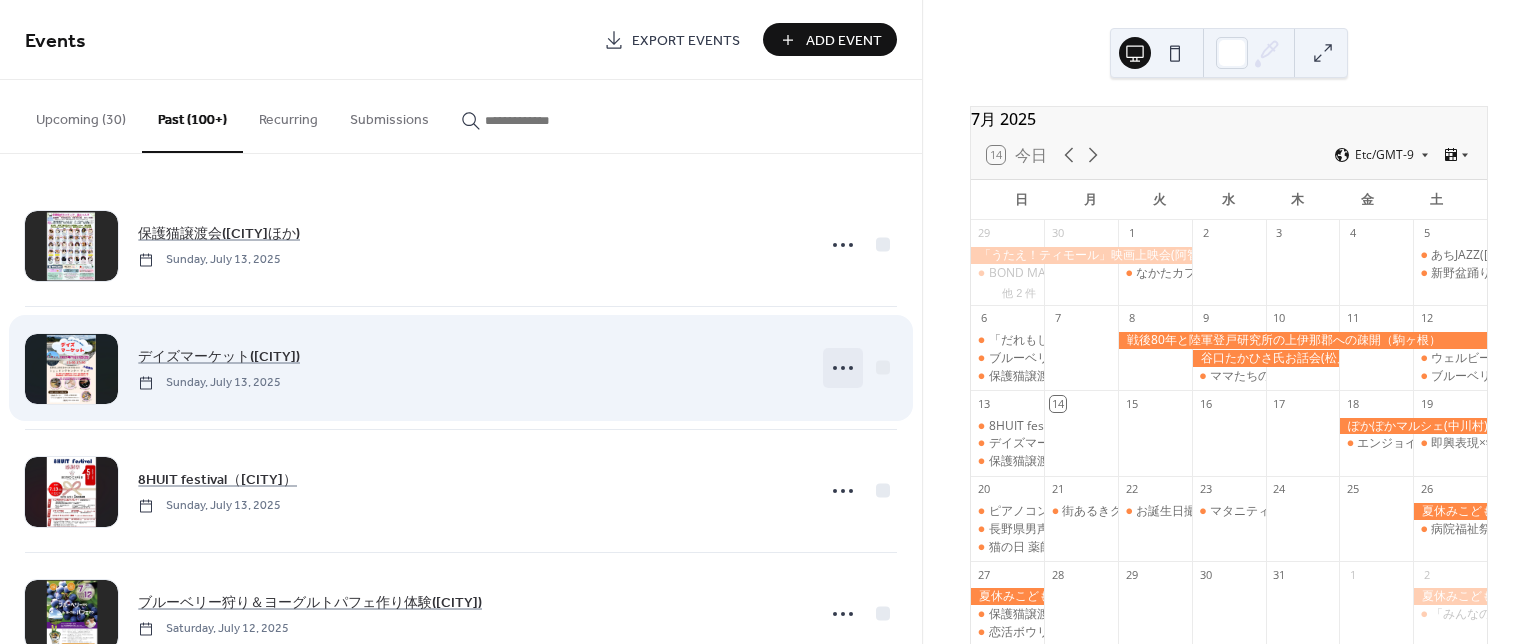 click 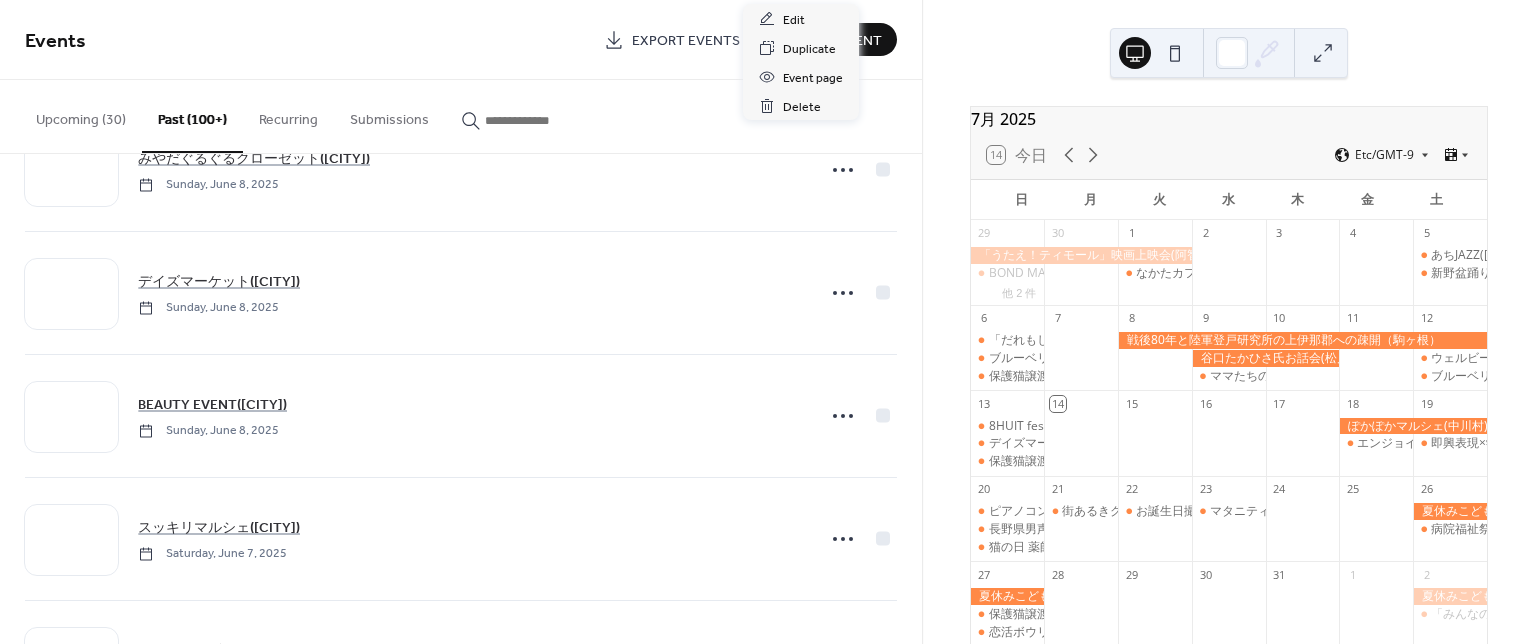 scroll, scrollTop: 4410, scrollLeft: 0, axis: vertical 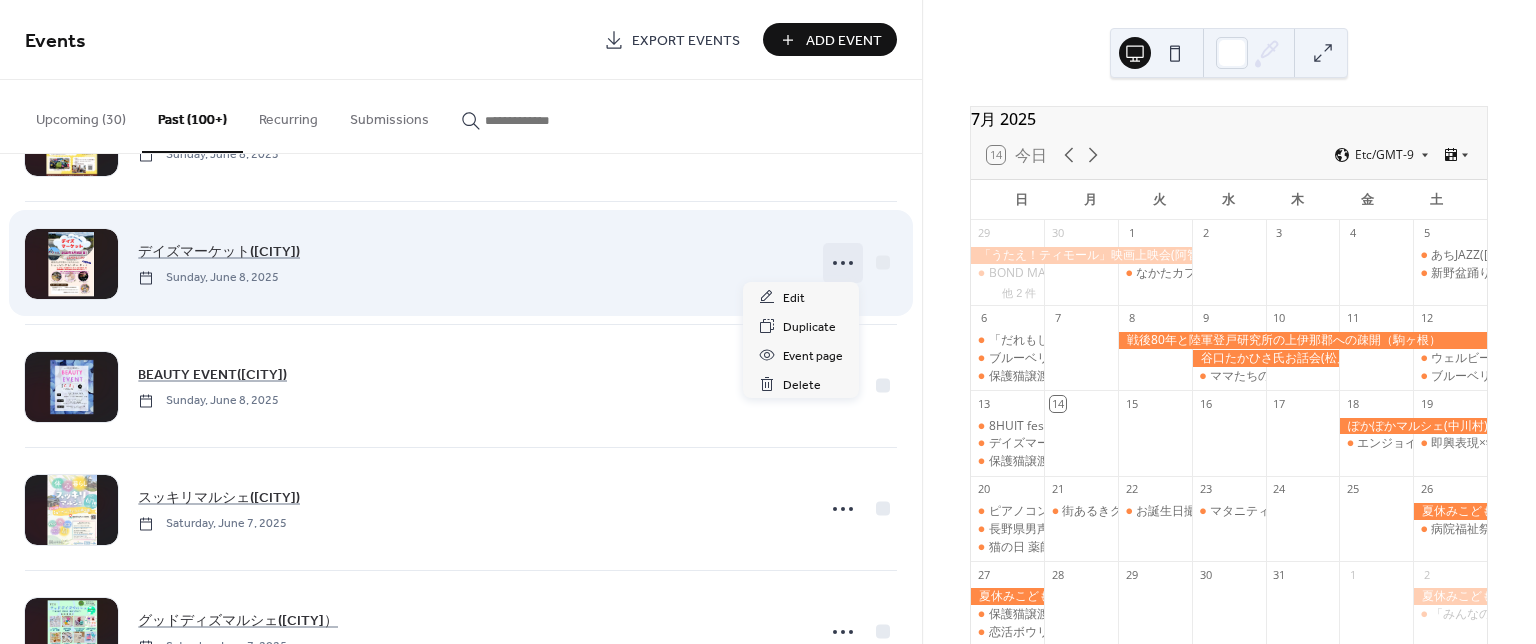 click at bounding box center (843, 263) 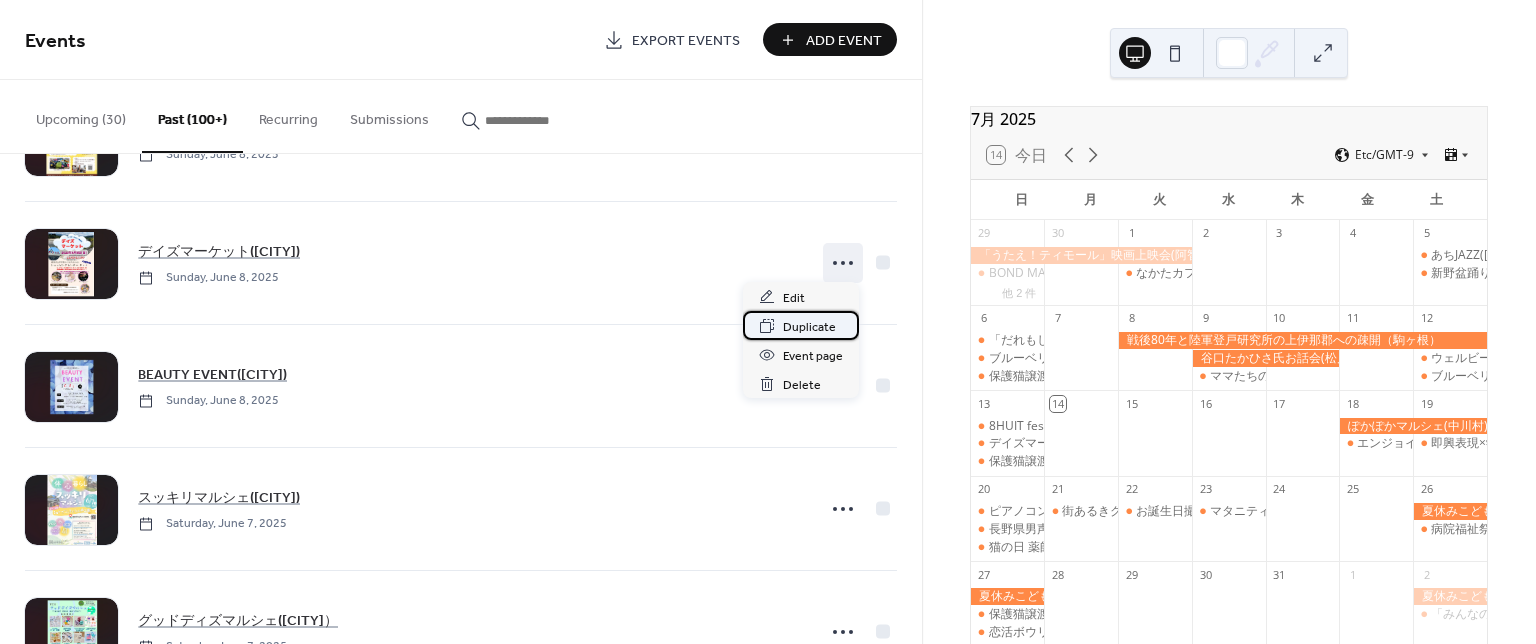 click on "Duplicate" at bounding box center (809, 327) 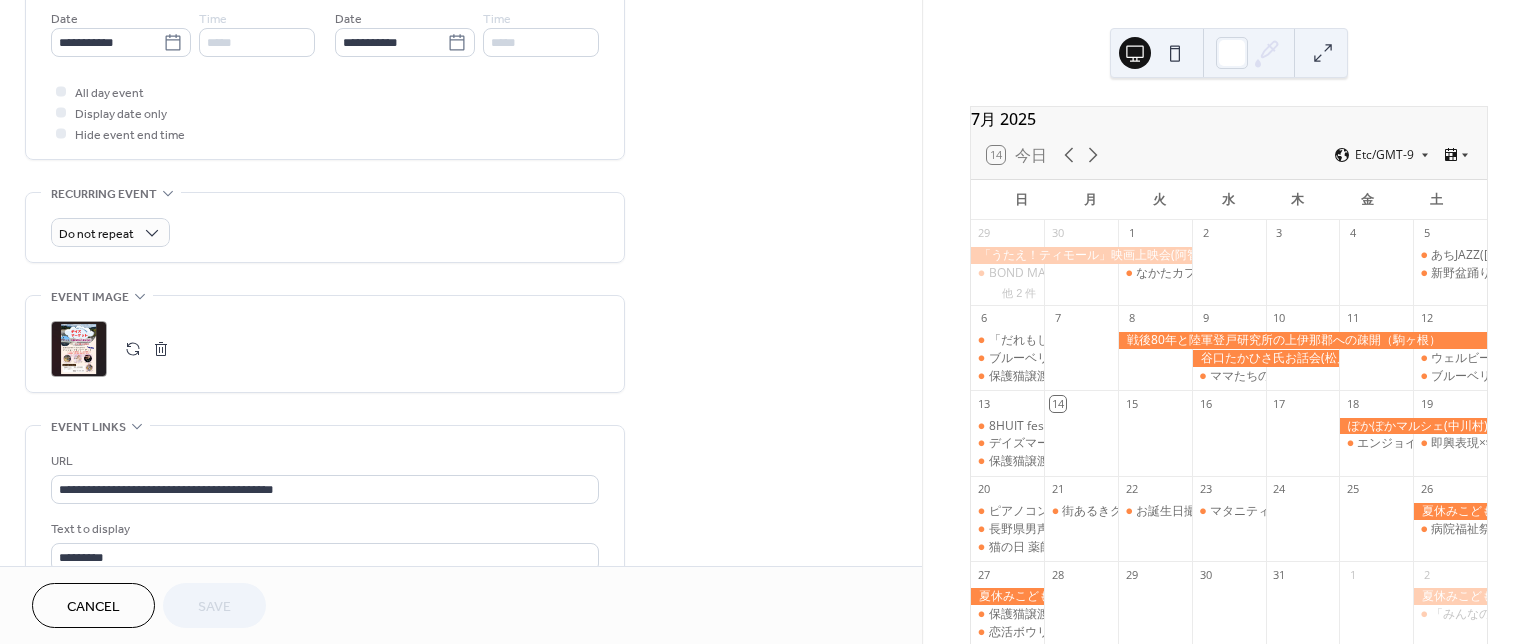 scroll, scrollTop: 711, scrollLeft: 0, axis: vertical 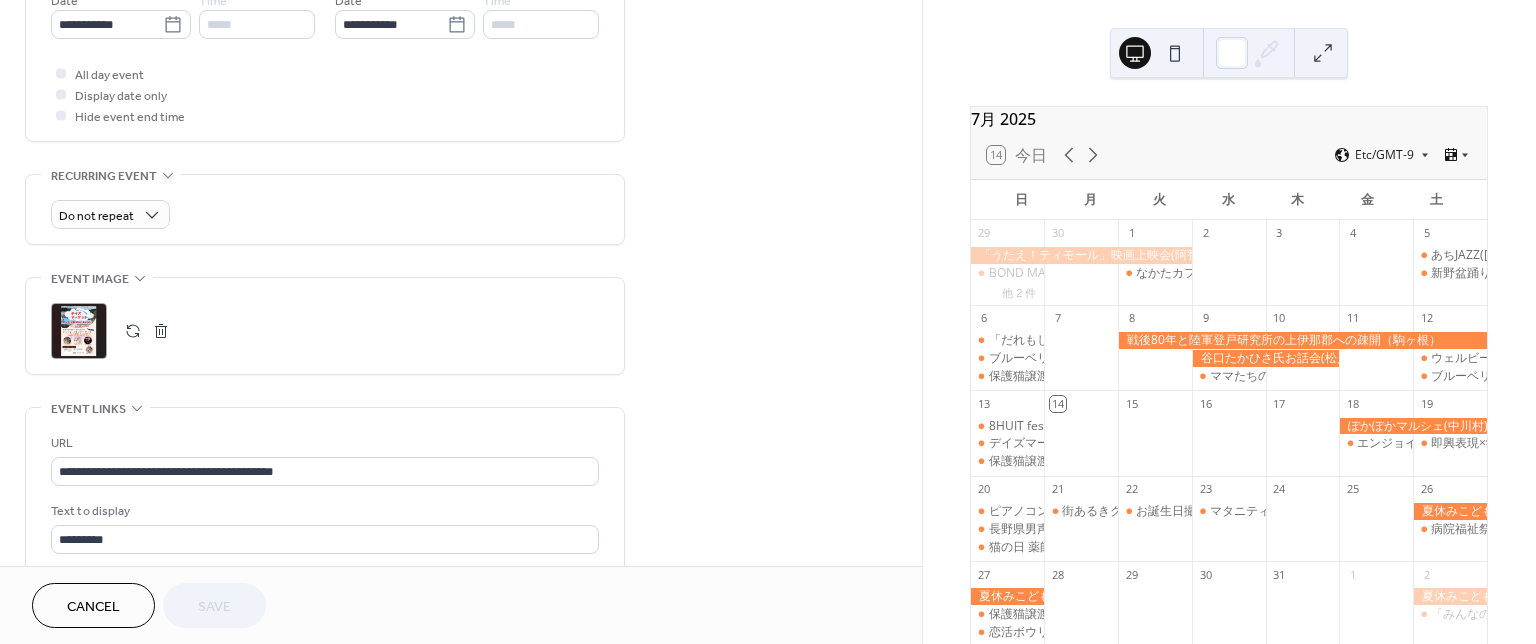 click at bounding box center [147, 331] 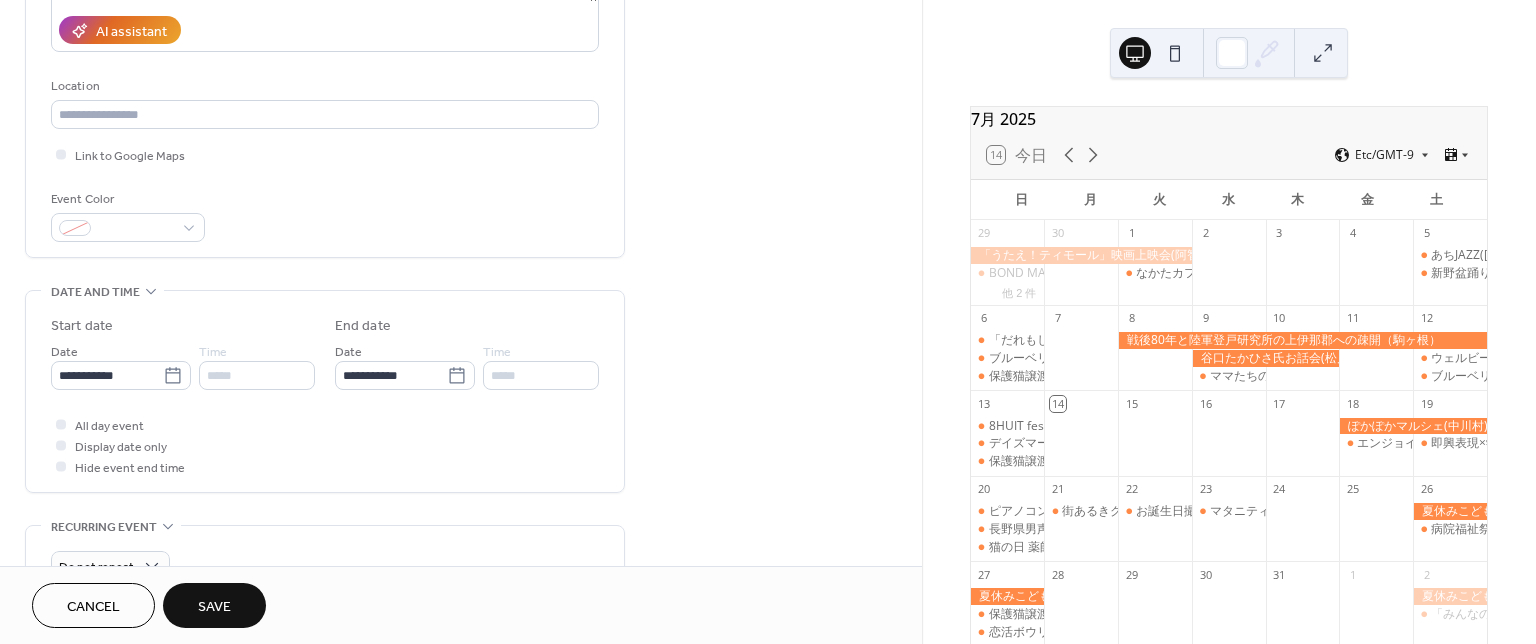 scroll, scrollTop: 355, scrollLeft: 0, axis: vertical 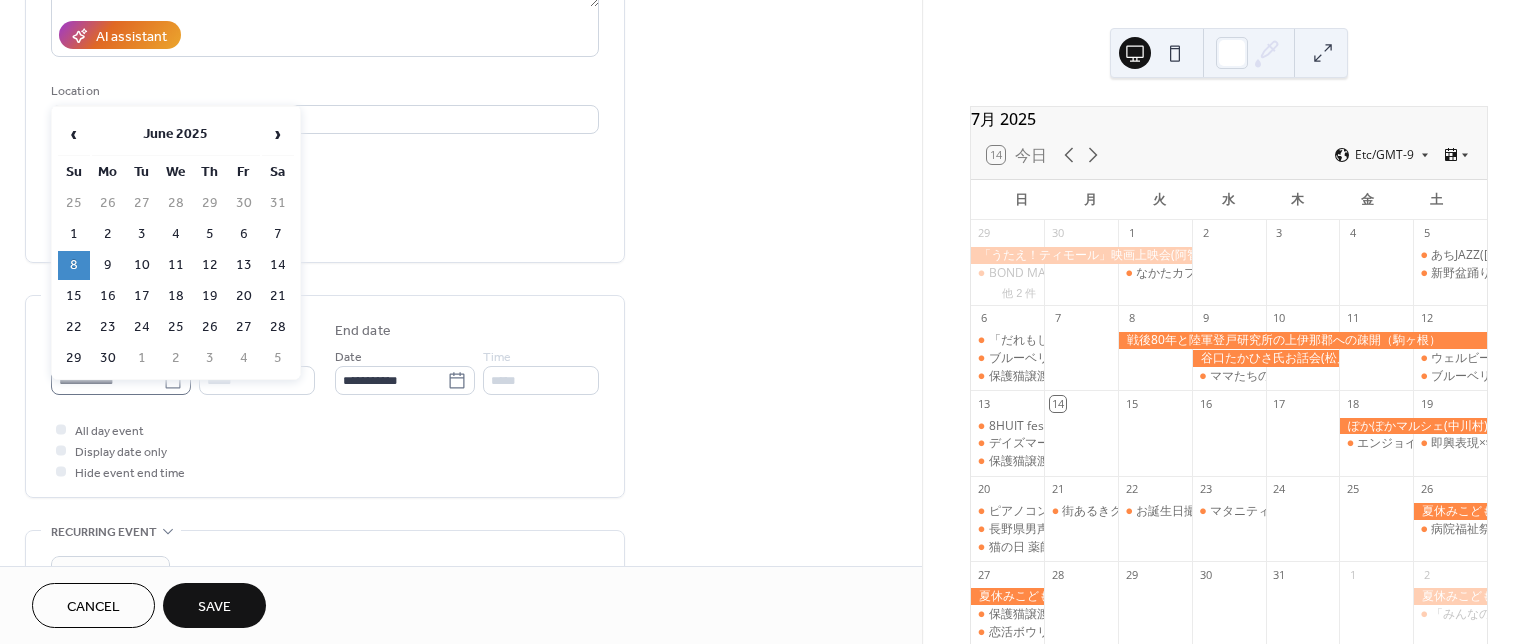 click 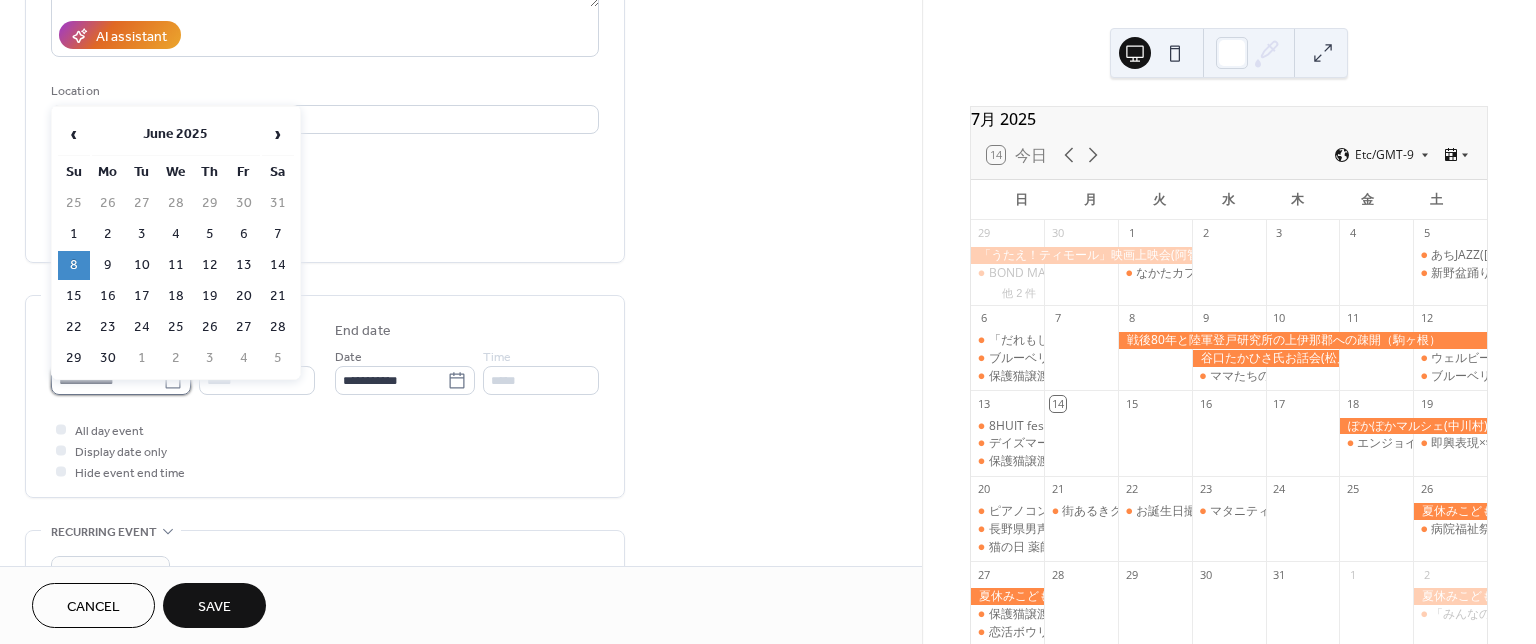 click on "**********" at bounding box center [107, 380] 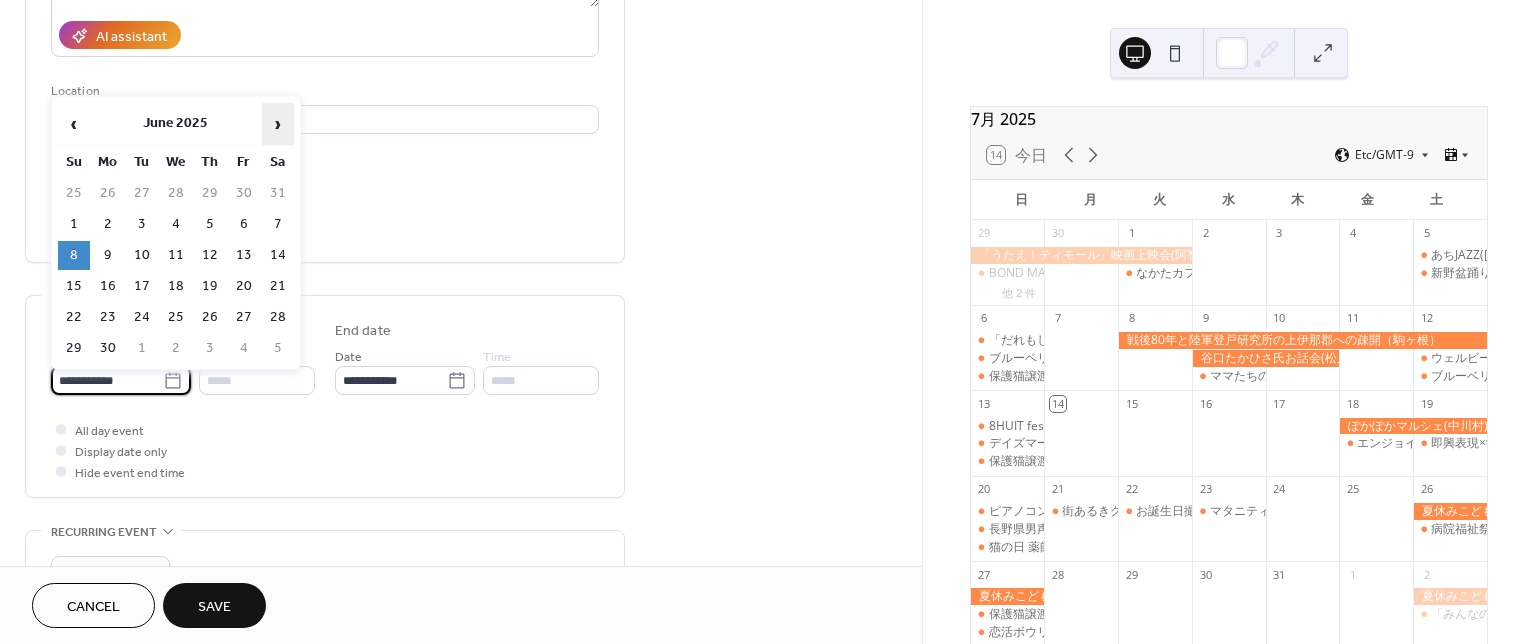 click on "›" at bounding box center [278, 124] 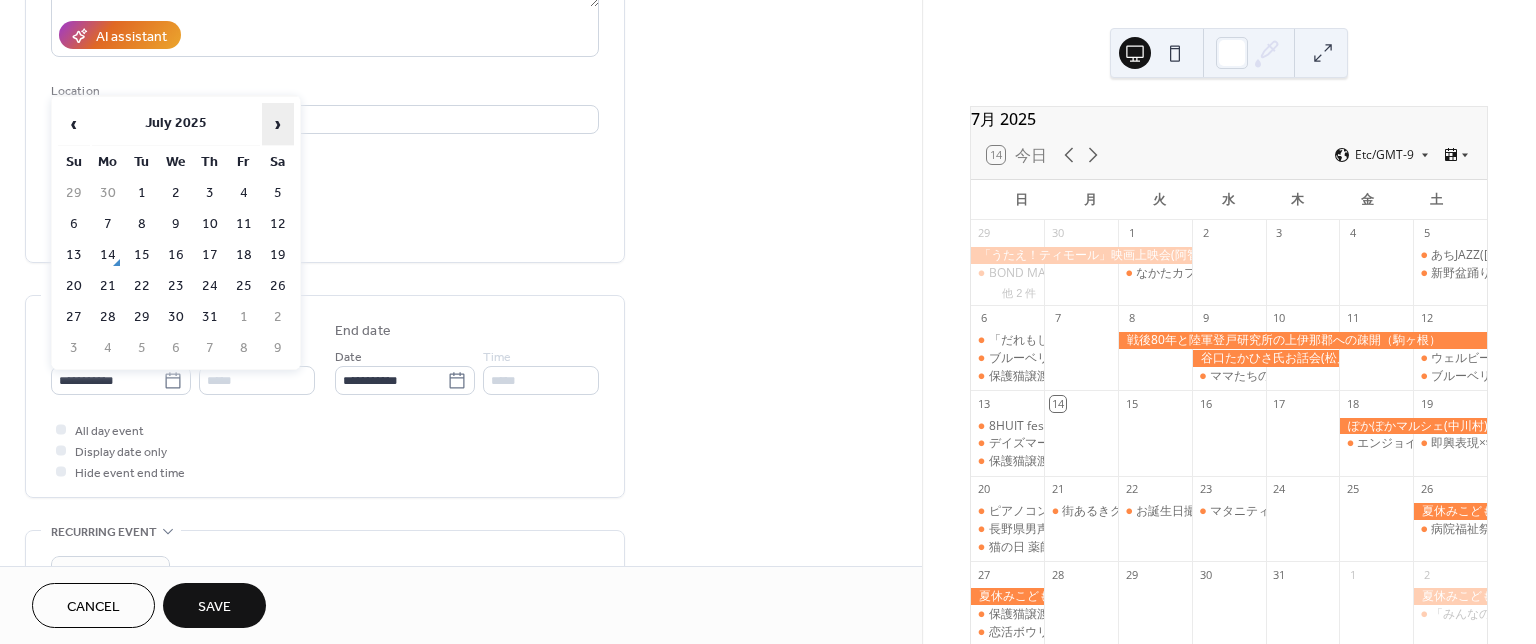click on "›" at bounding box center [278, 124] 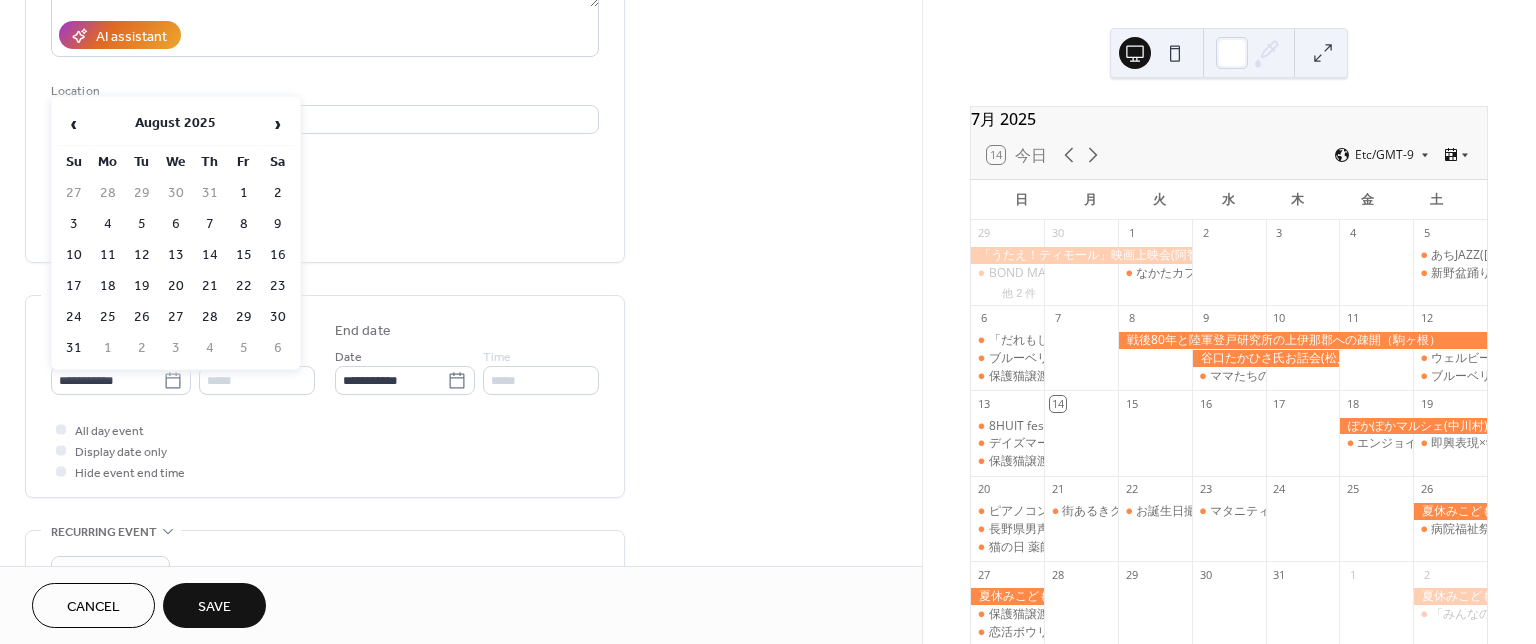 click on "‹ August 2025 › Su Mo Tu We Th Fr Sa 27 28 29 30 31 1 2 3 4 5 6 7 8 9 10 11 12 13 14 15 16 17 18 19 20 21 22 23 24 25 26 27 28 29 30 31 1 2 3 4 5 6" at bounding box center [176, 233] 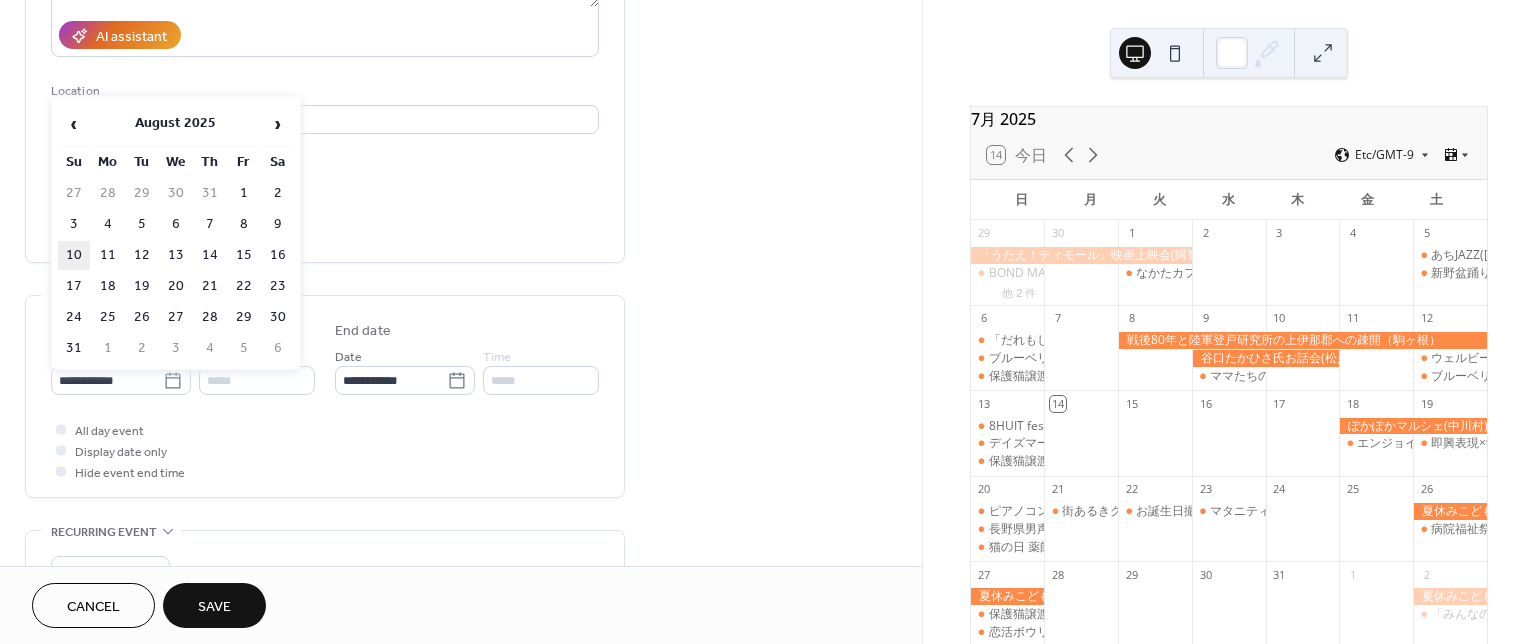 click on "10" at bounding box center (74, 255) 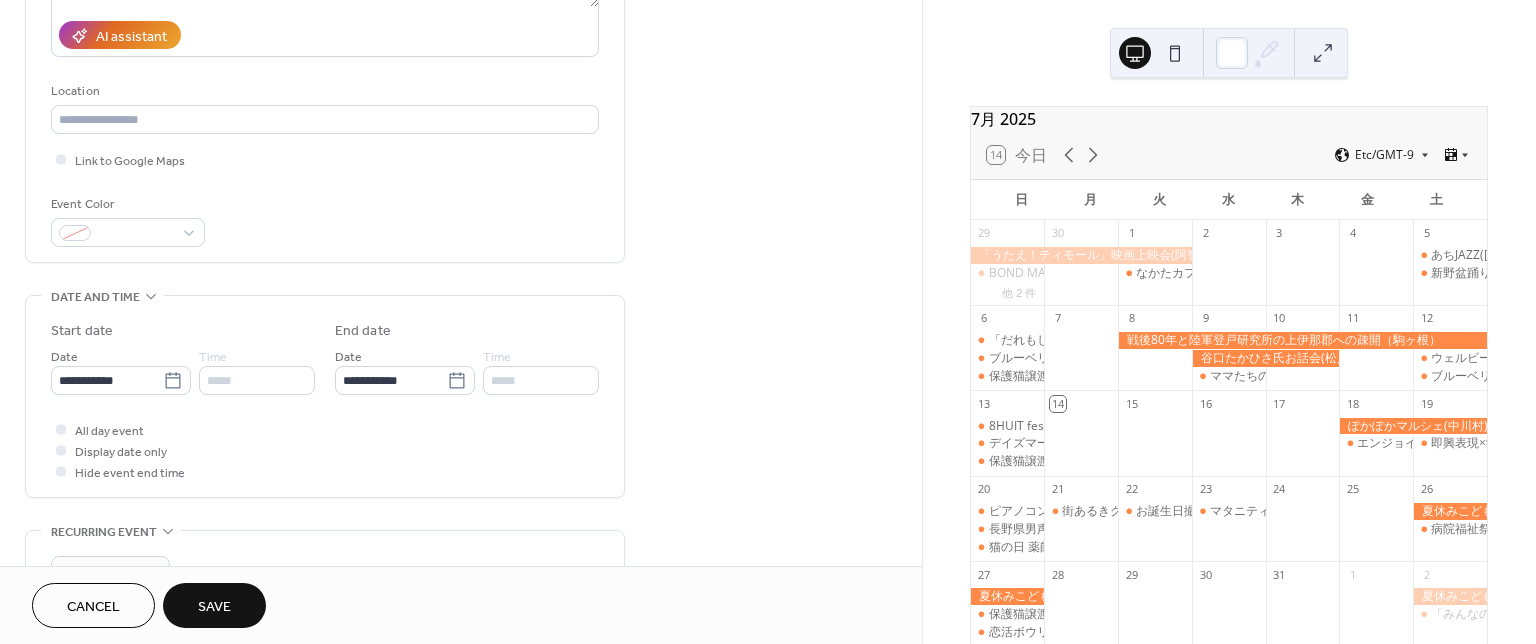 click on "**********" at bounding box center [461, 484] 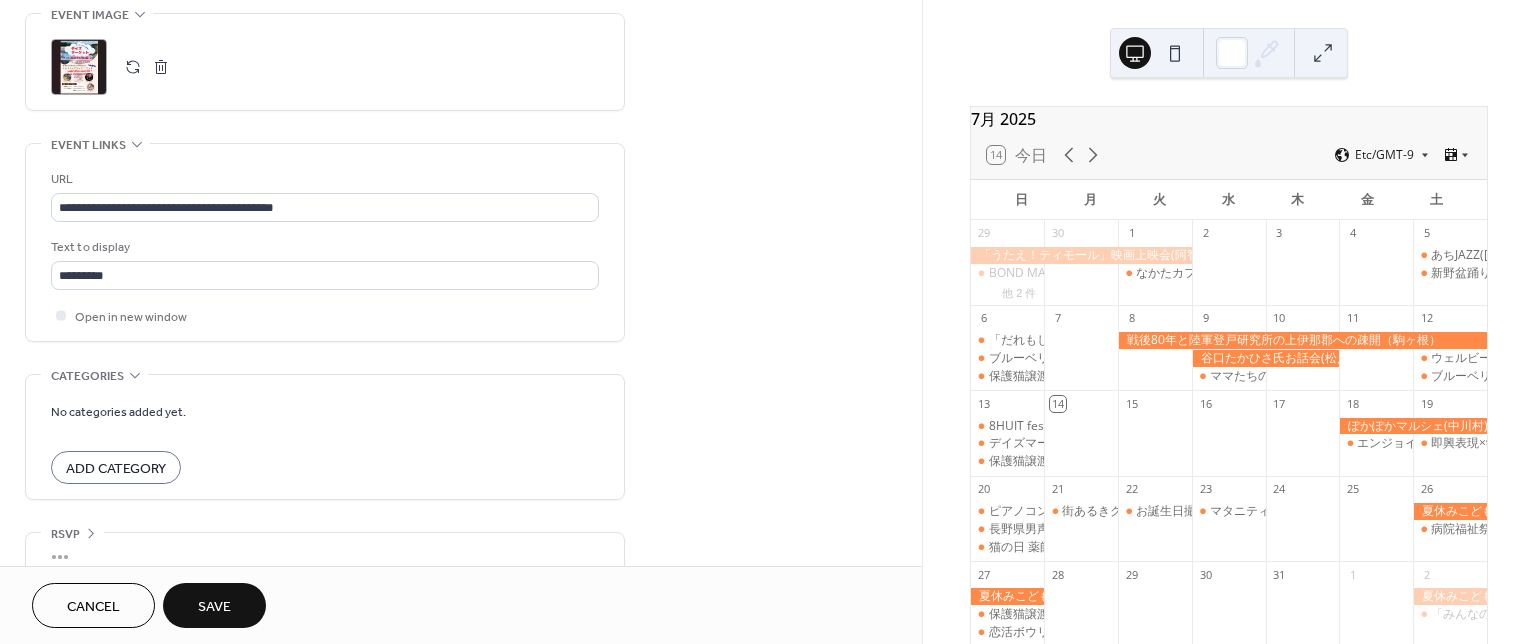 scroll, scrollTop: 977, scrollLeft: 0, axis: vertical 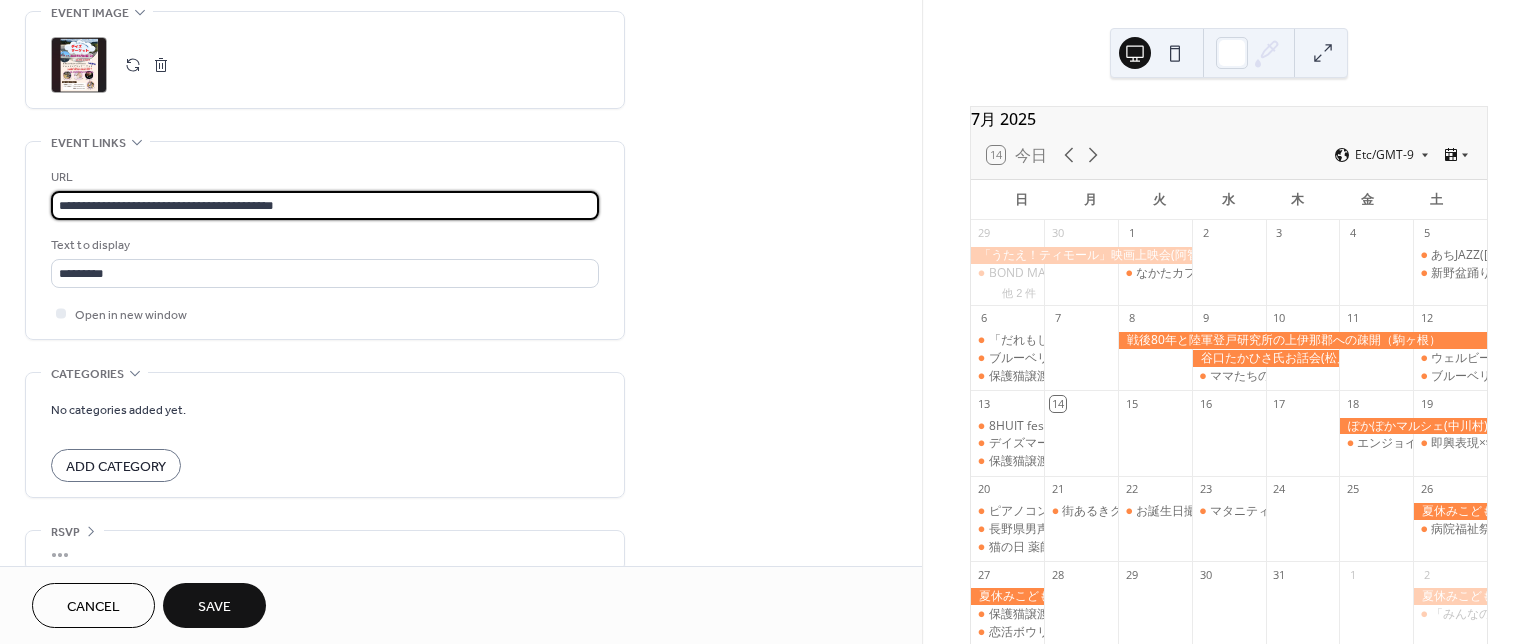 drag, startPoint x: 360, startPoint y: 209, endPoint x: 39, endPoint y: 206, distance: 321.014 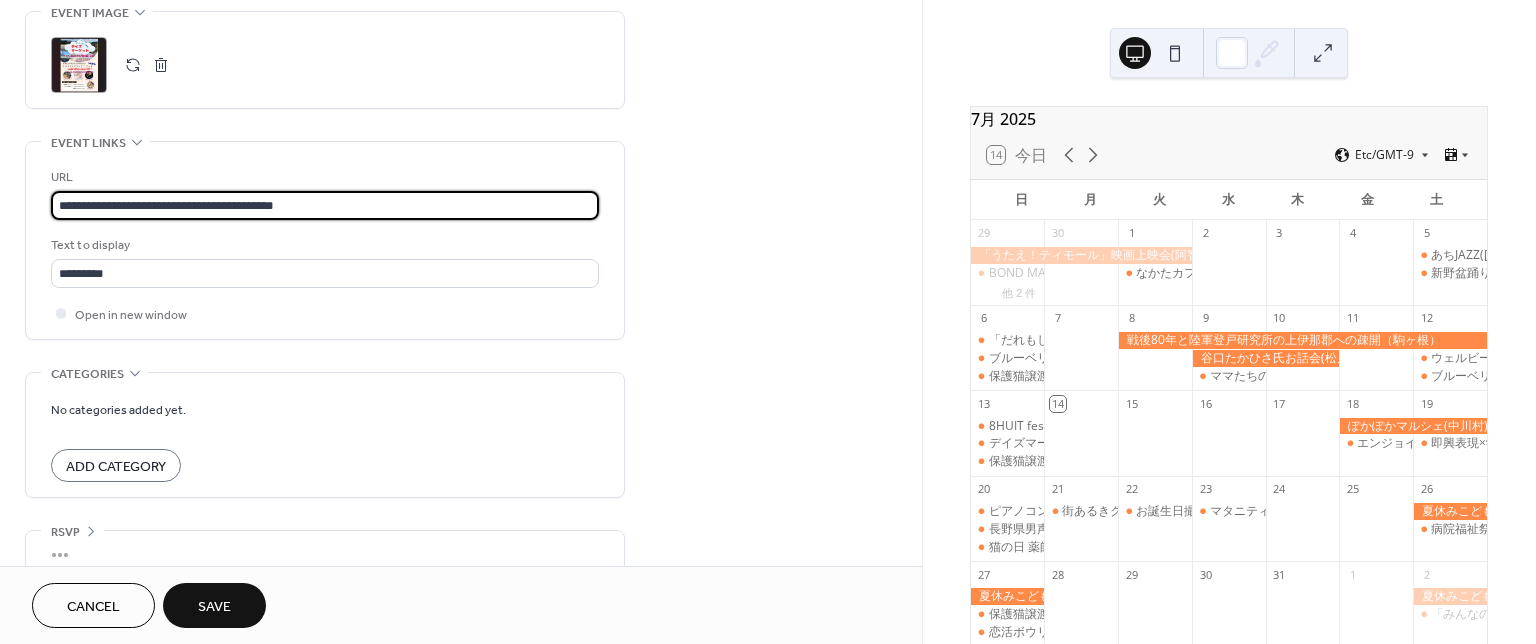 click on "**********" at bounding box center (325, 240) 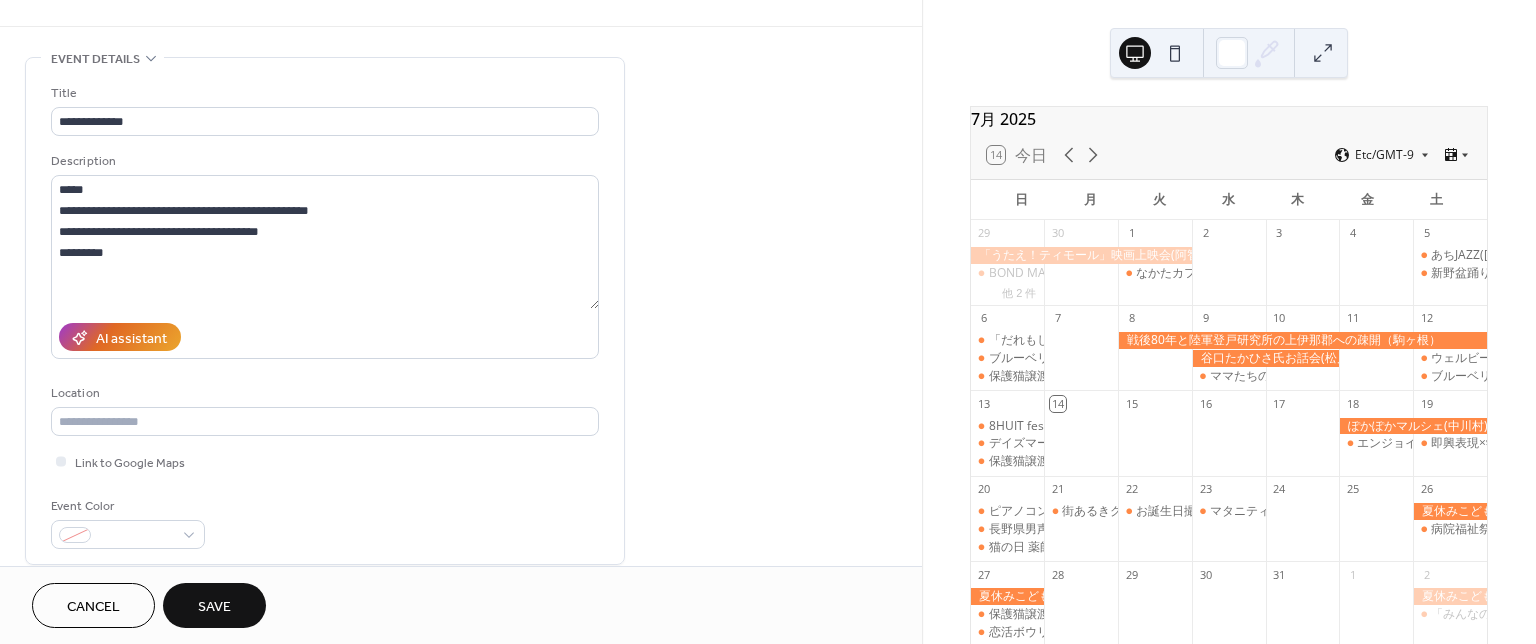 scroll, scrollTop: 0, scrollLeft: 0, axis: both 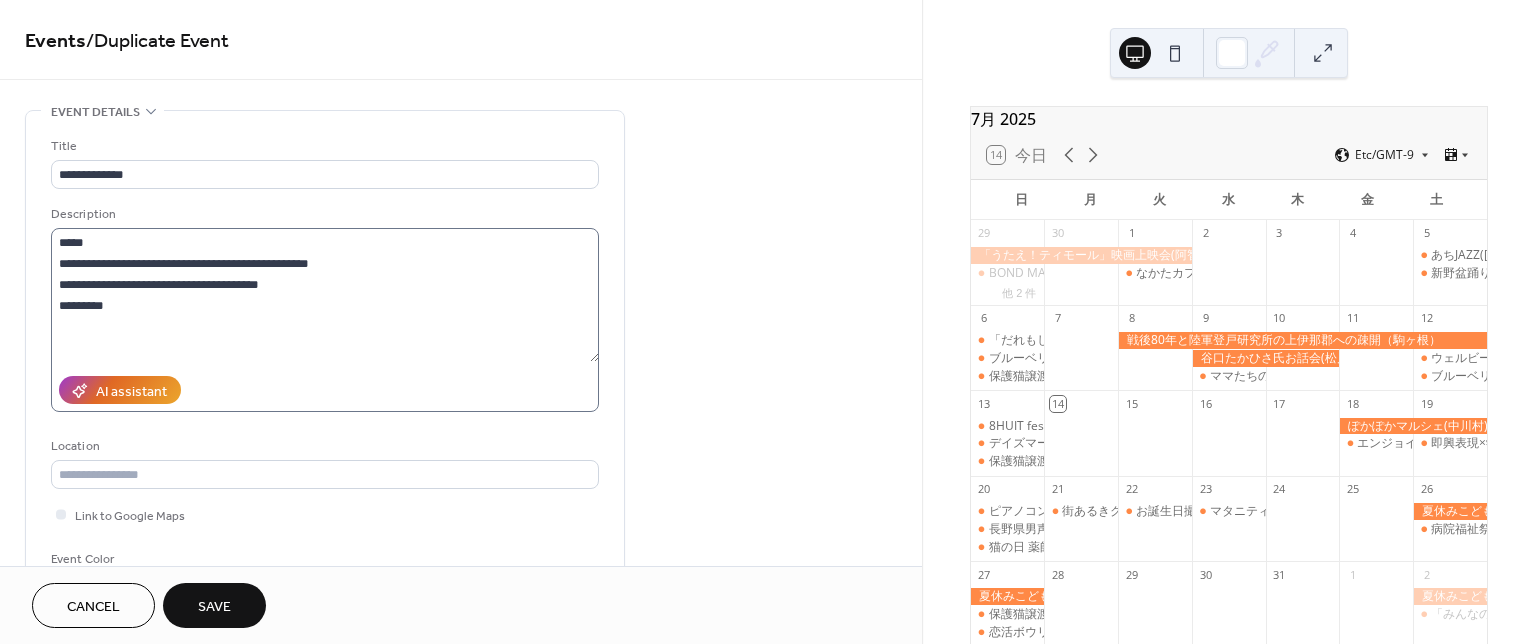 type 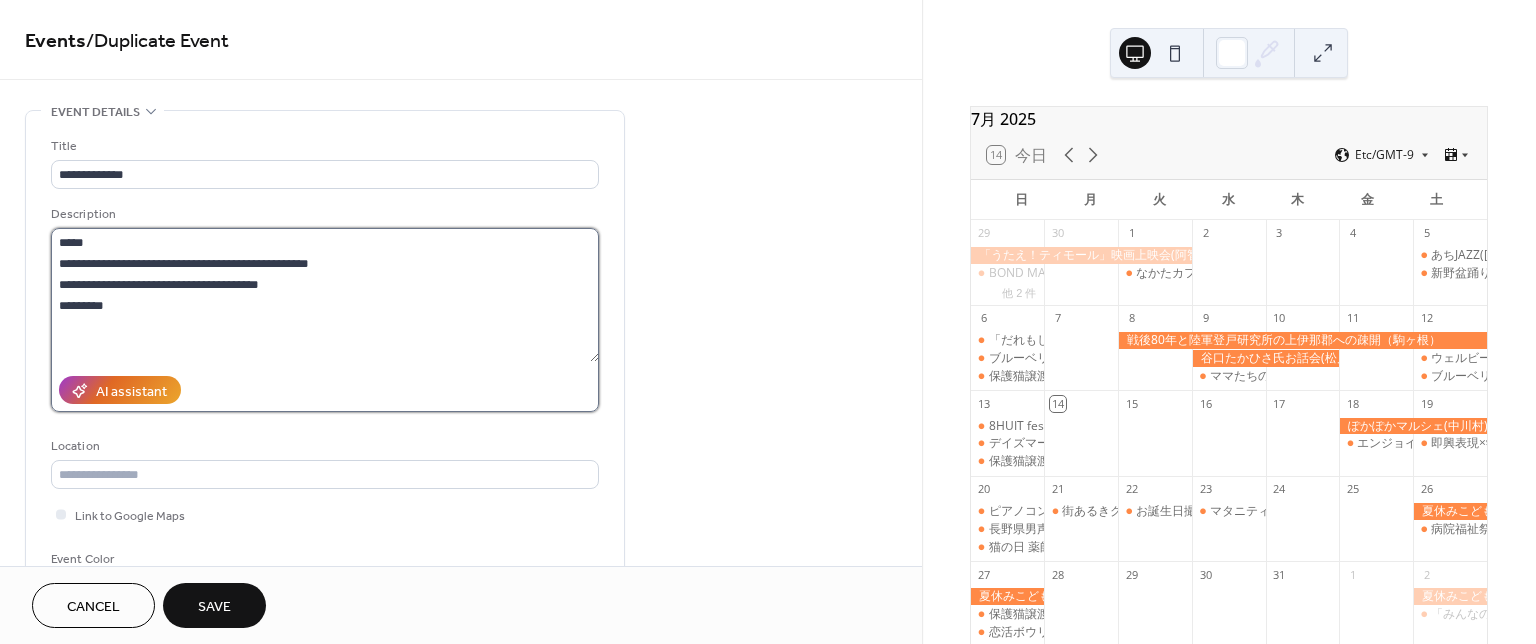 click on "**********" at bounding box center (325, 295) 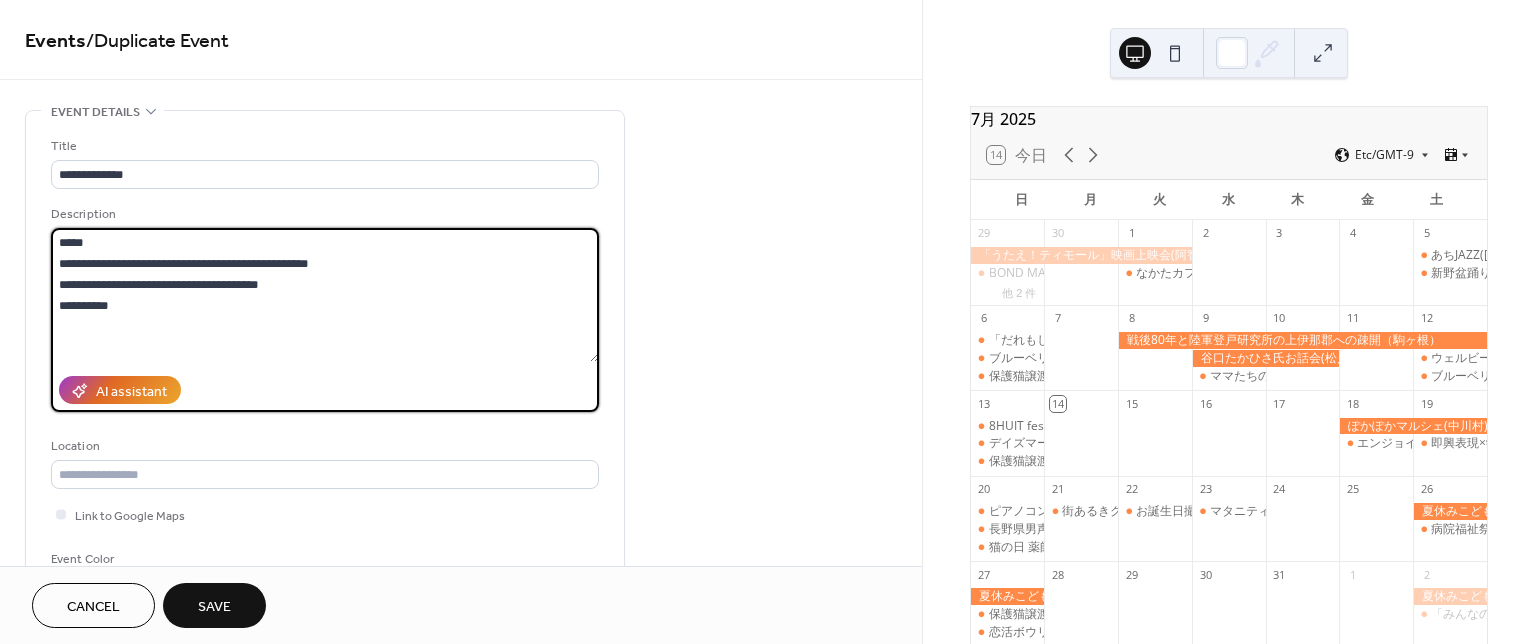 paste on "**********" 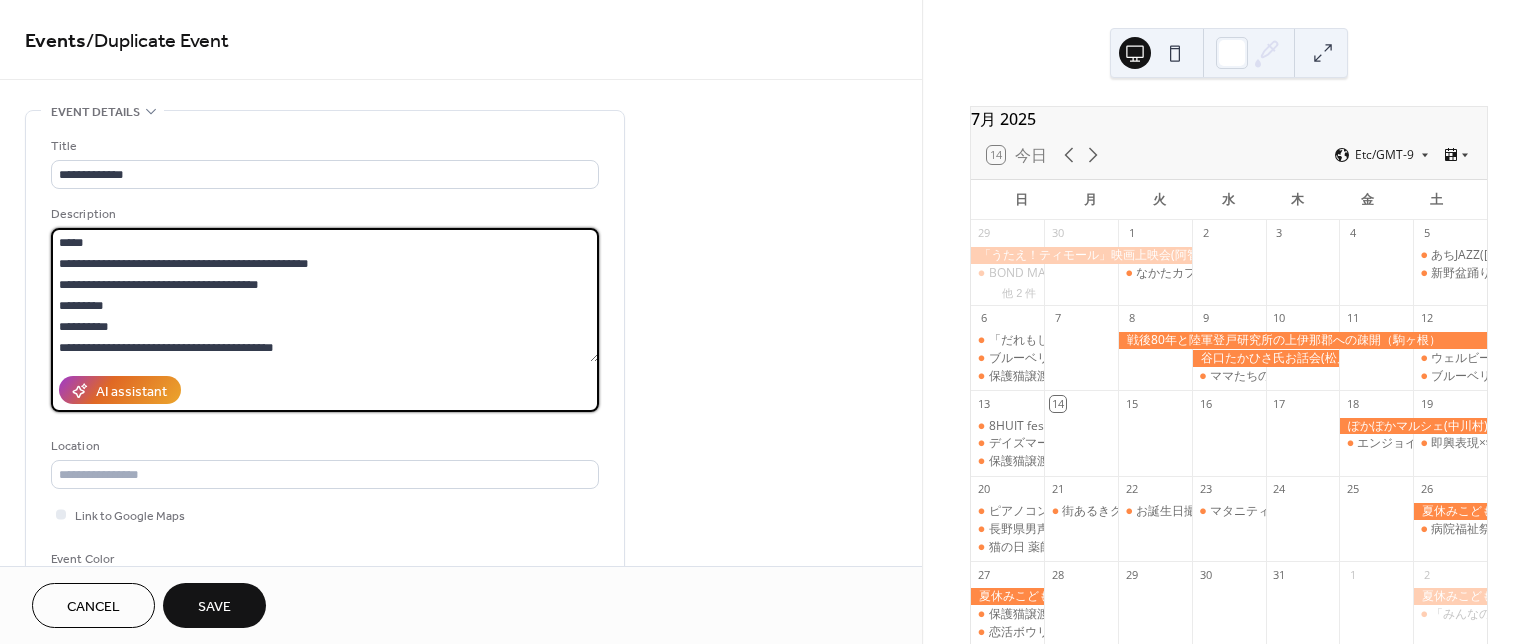 drag, startPoint x: 398, startPoint y: 260, endPoint x: 9, endPoint y: 260, distance: 389 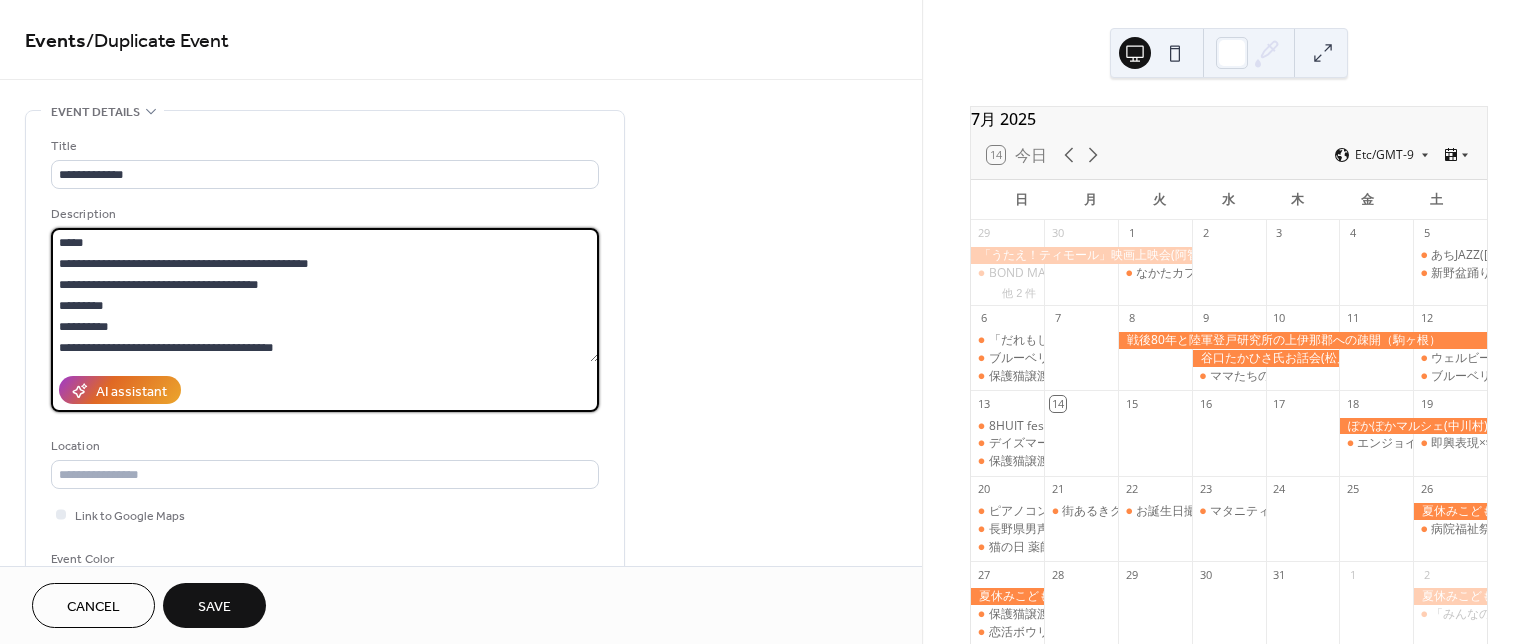 click on "**********" at bounding box center (461, 839) 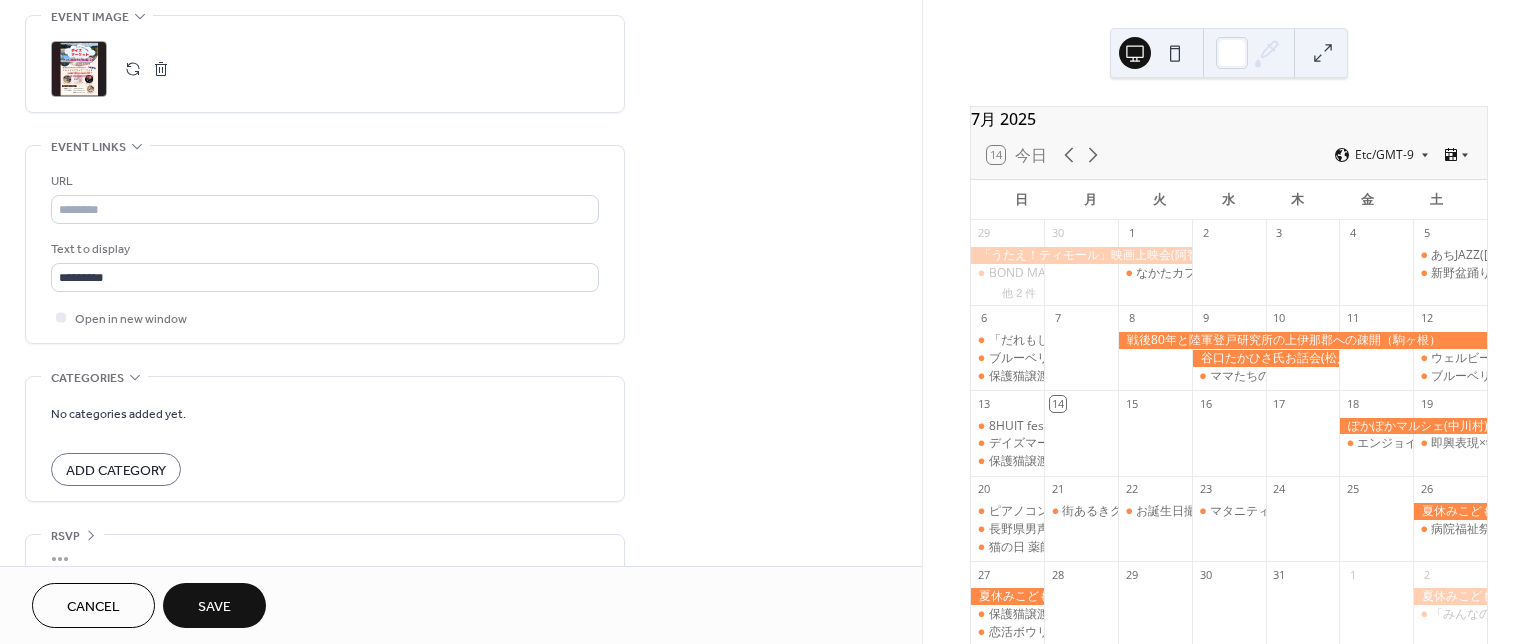 scroll, scrollTop: 977, scrollLeft: 0, axis: vertical 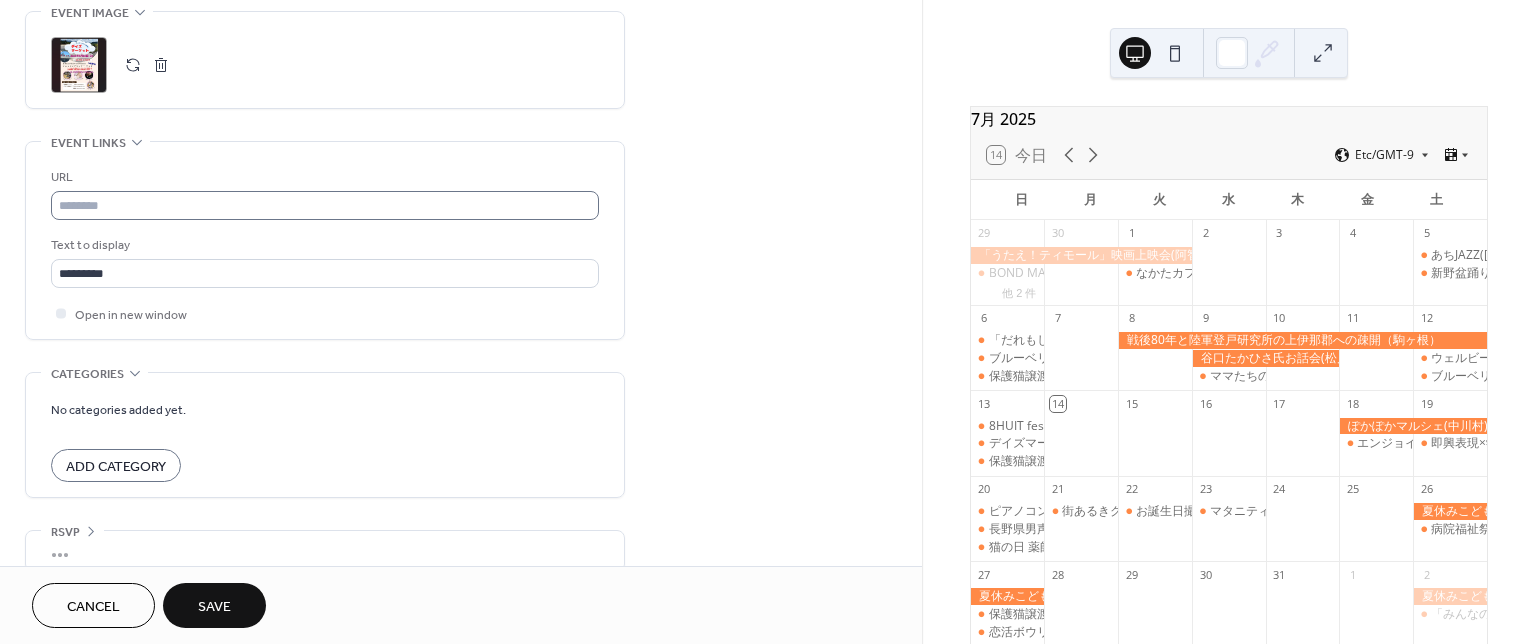 type on "**********" 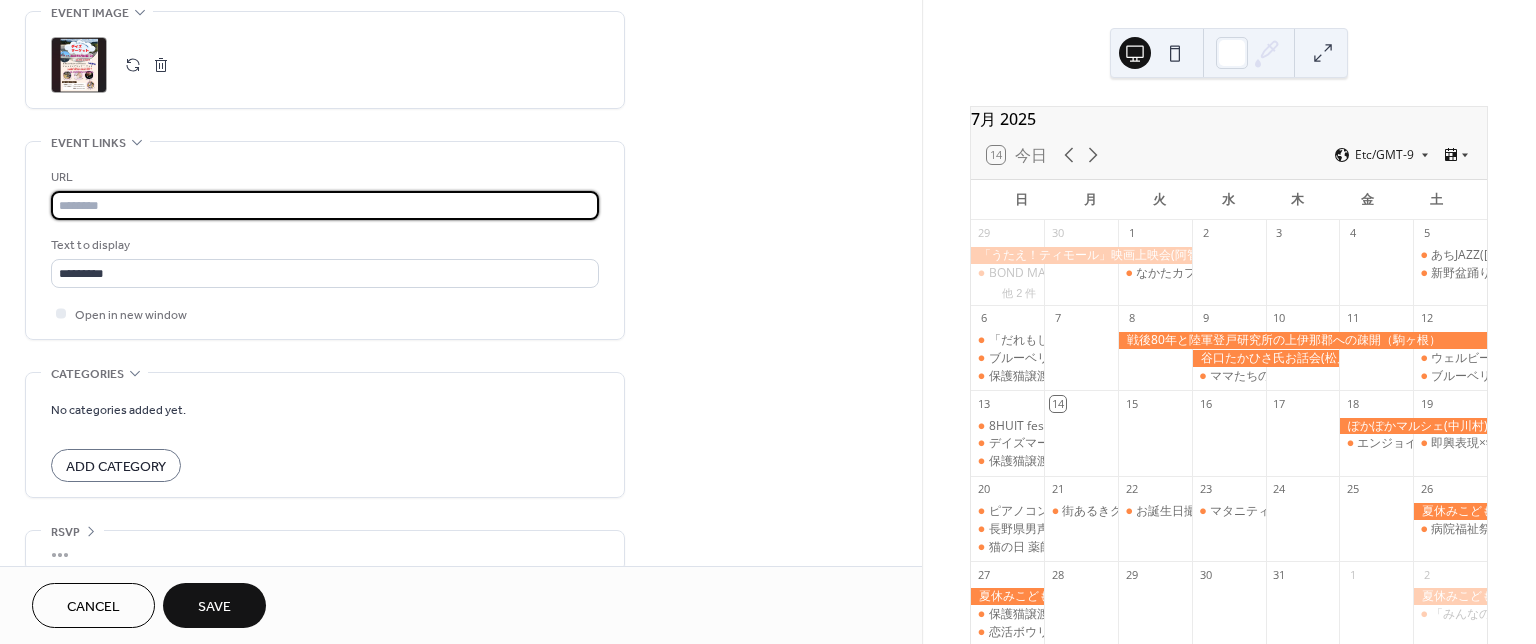 click at bounding box center (325, 205) 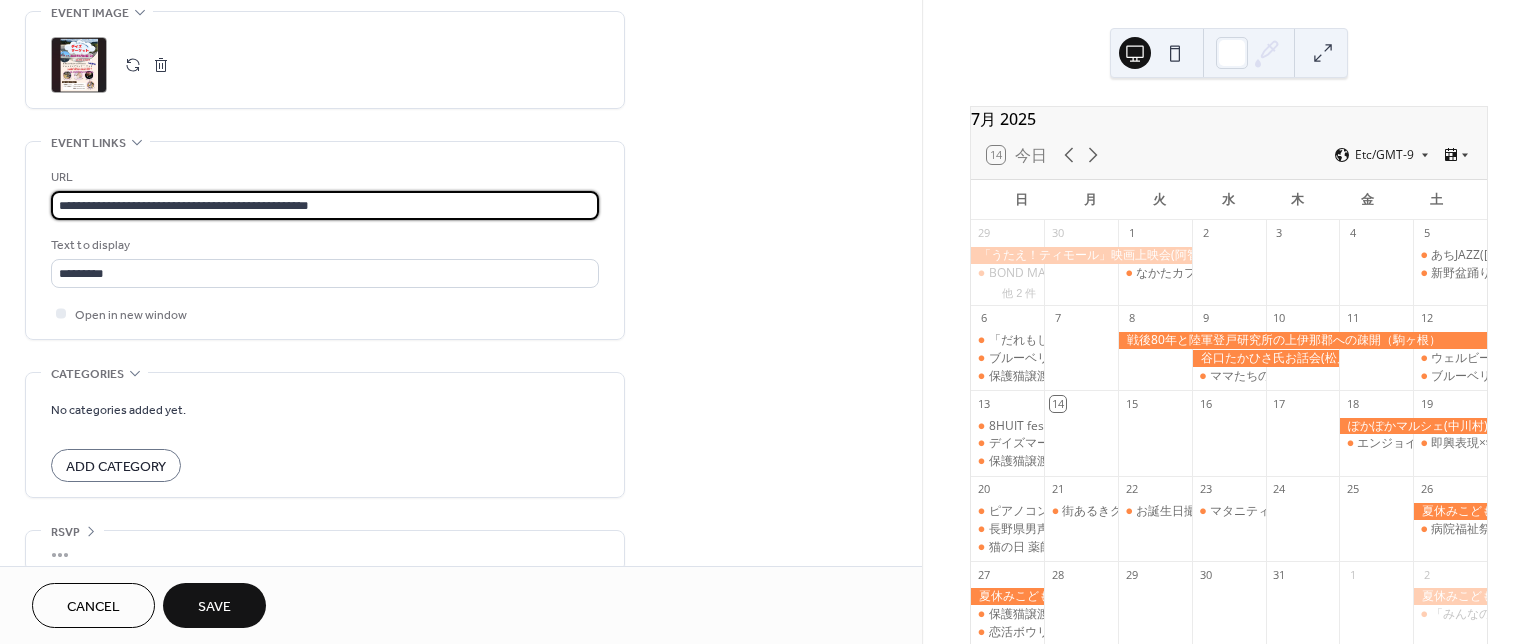 type on "**********" 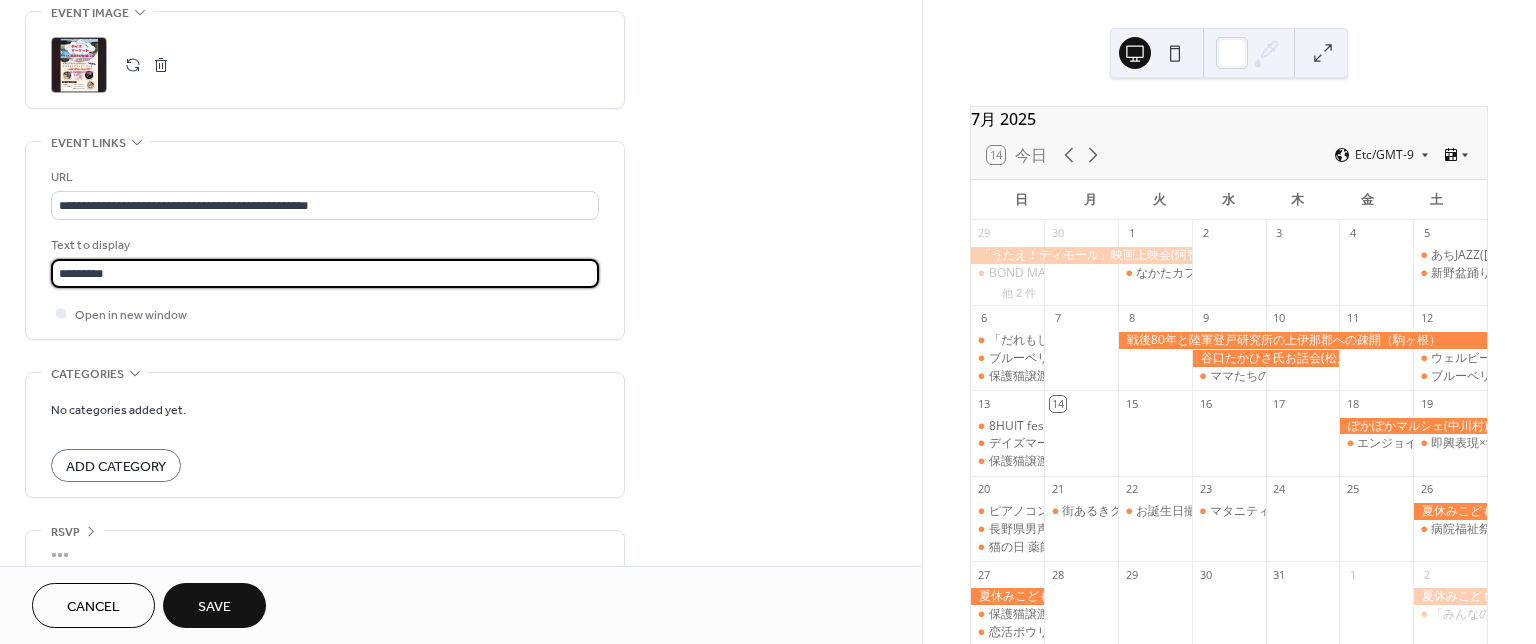 click on "*********" at bounding box center [325, 273] 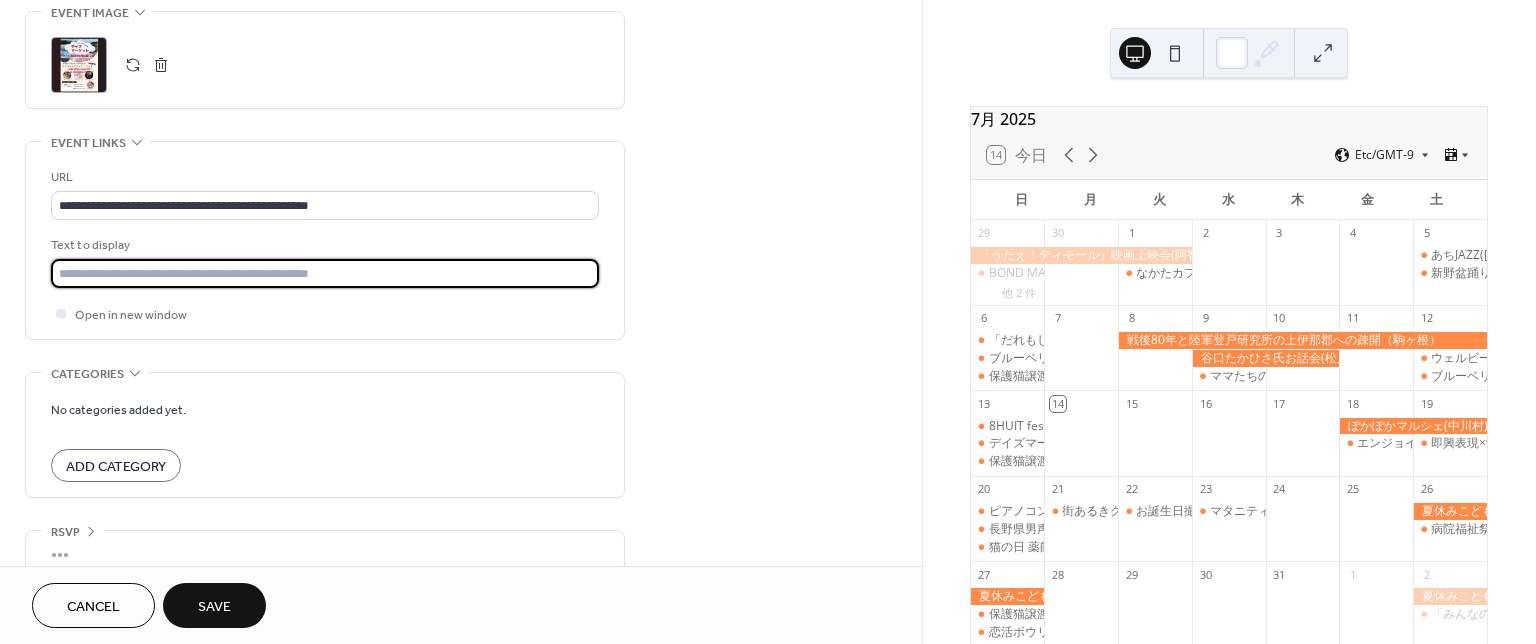 click at bounding box center (325, 273) 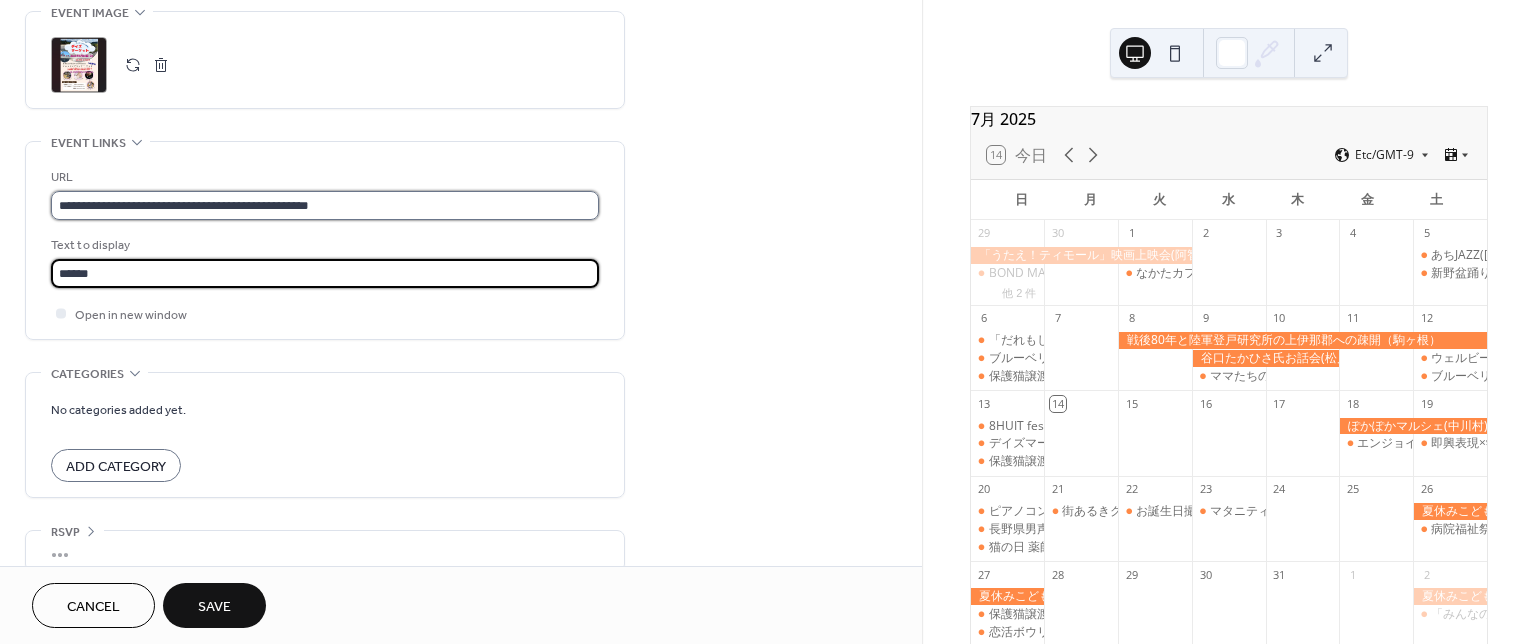 click on "**********" at bounding box center [325, 205] 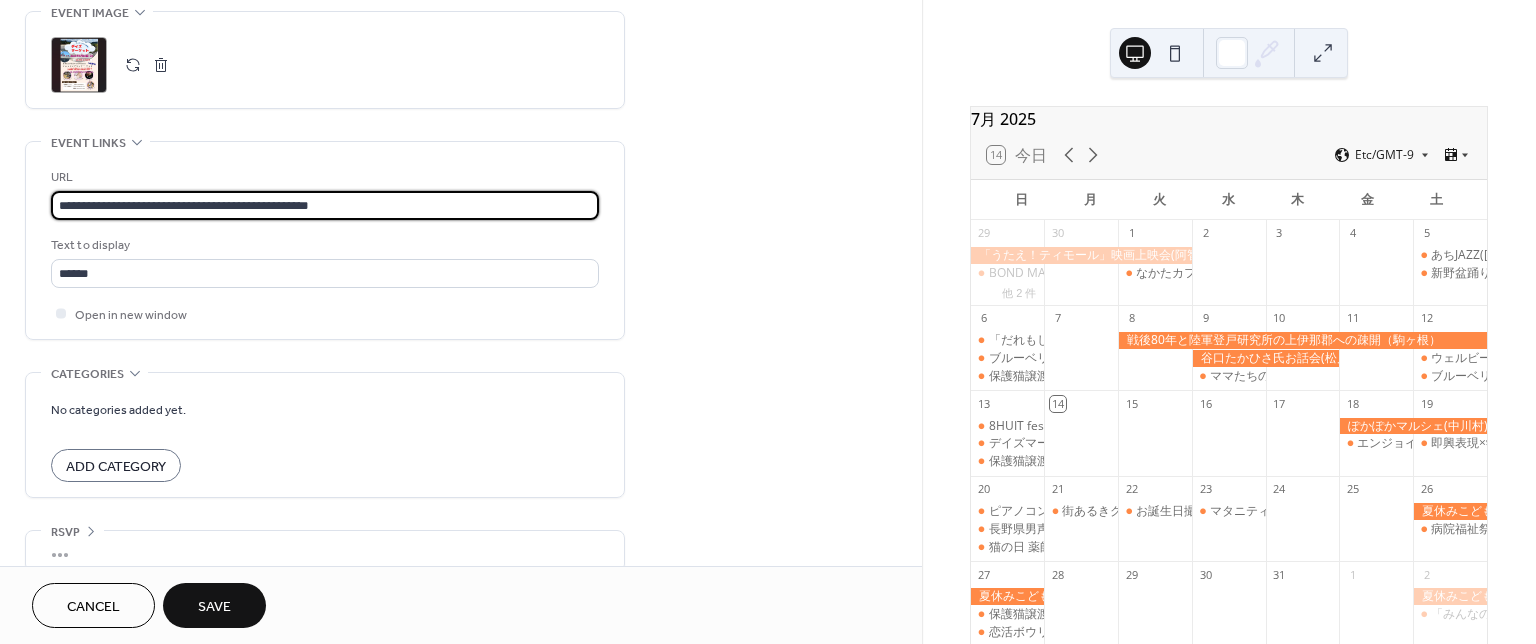type on "**********" 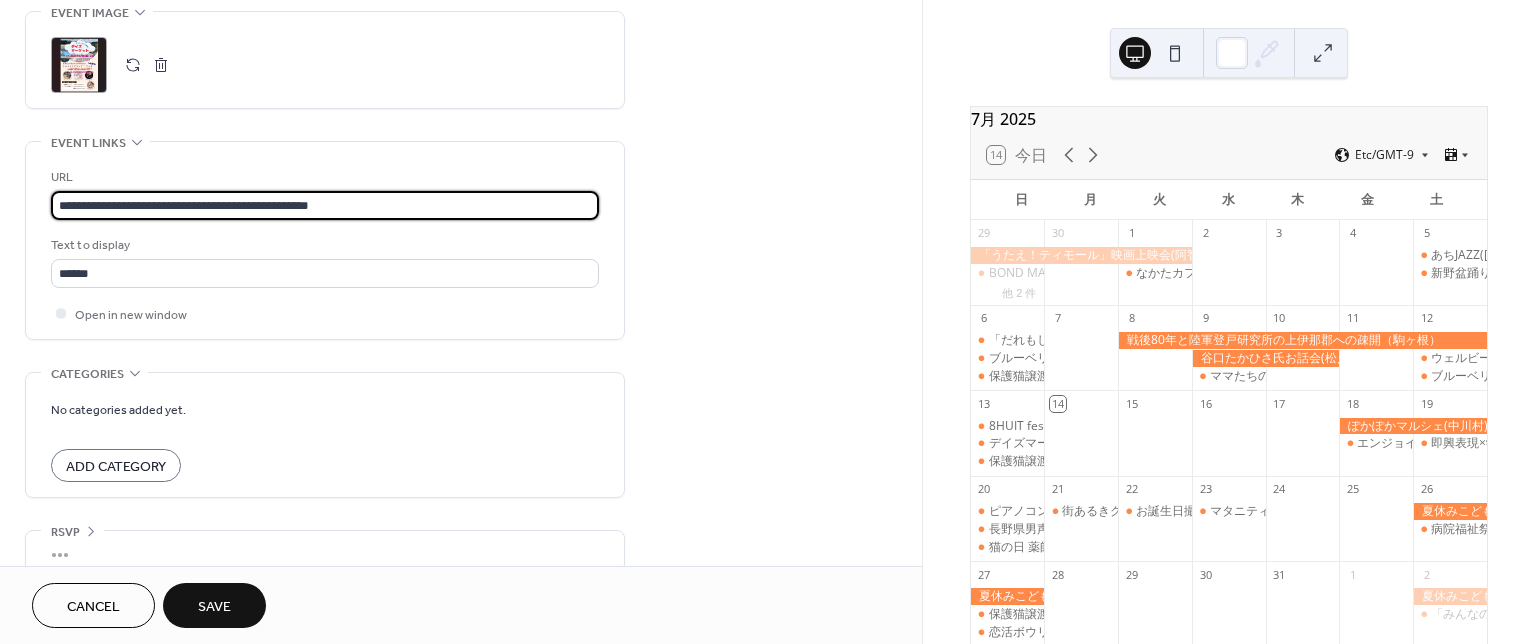 click on "**********" at bounding box center [461, -138] 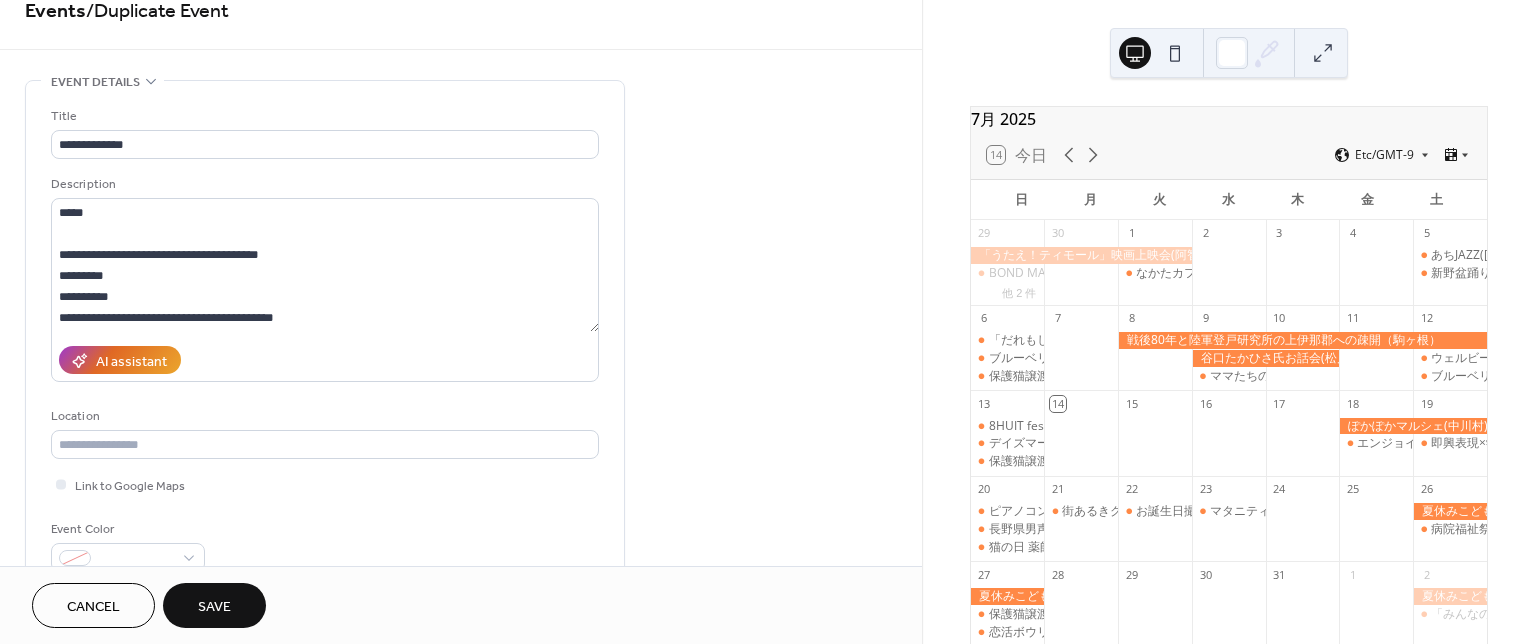 scroll, scrollTop: 0, scrollLeft: 0, axis: both 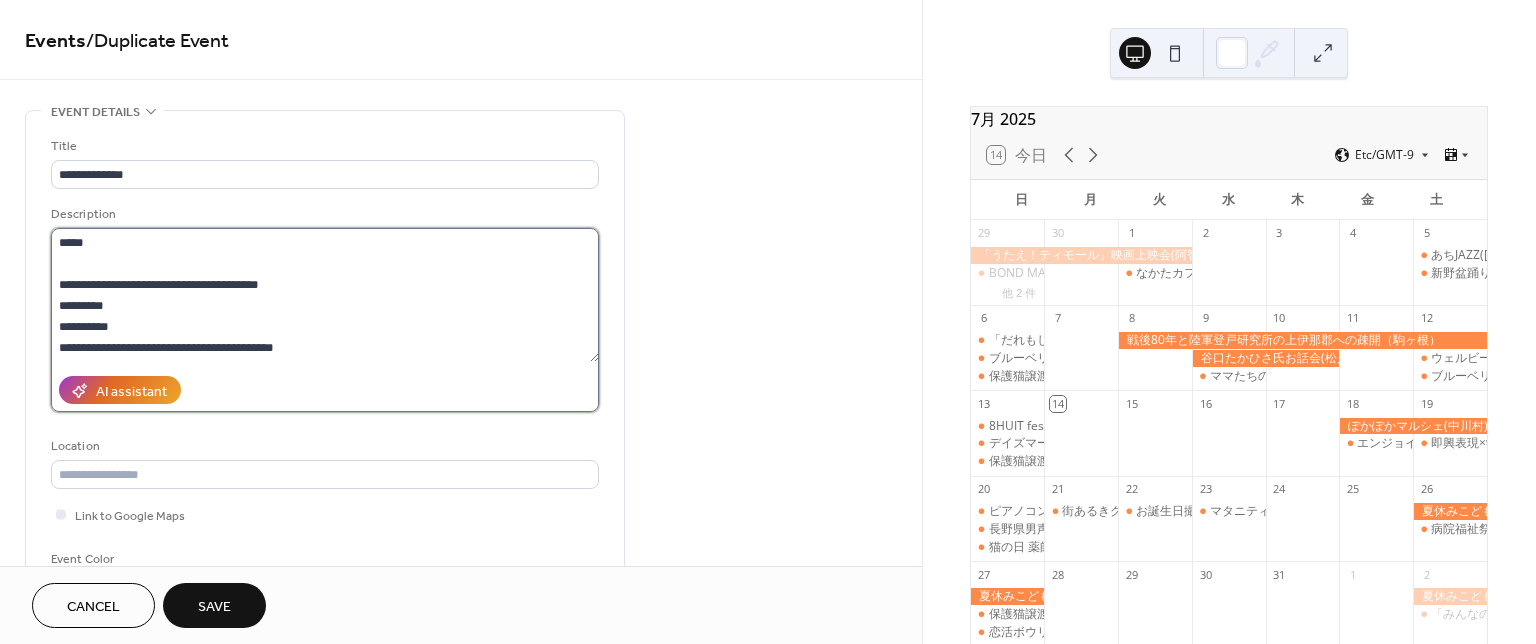 click on "**********" at bounding box center [325, 295] 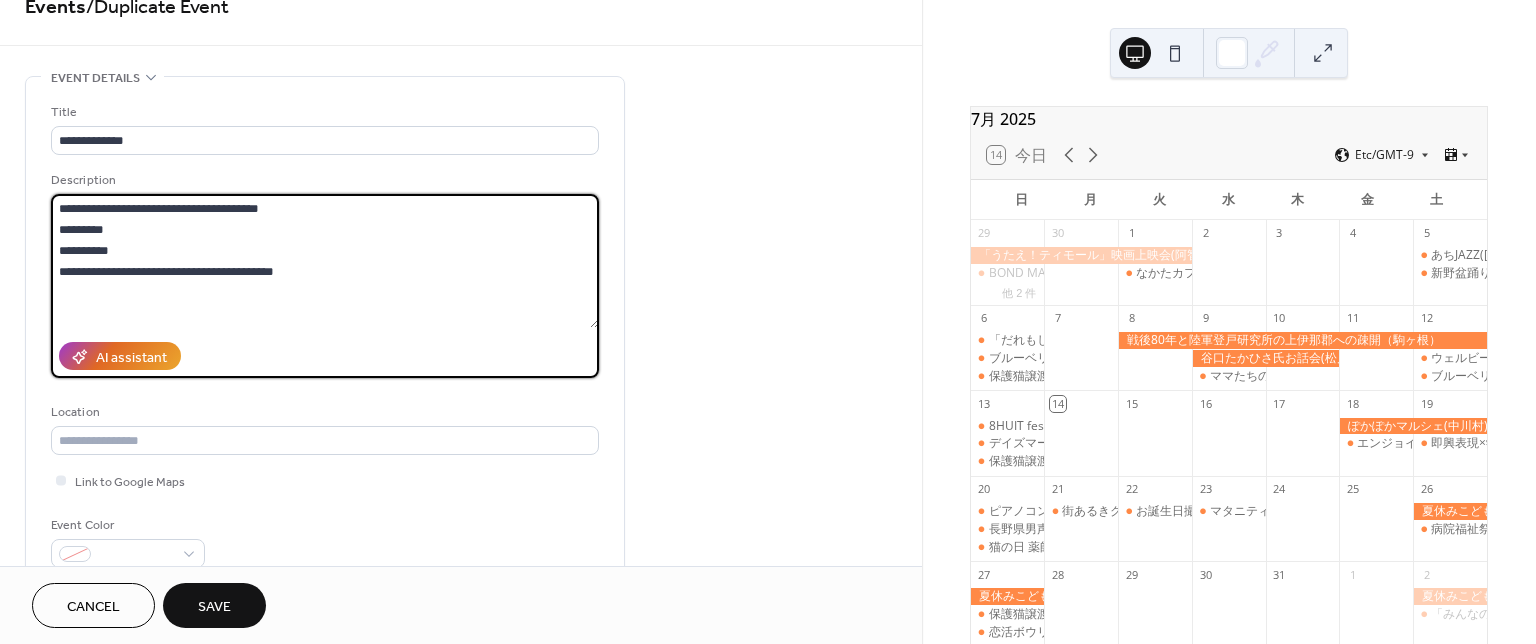scroll, scrollTop: 0, scrollLeft: 0, axis: both 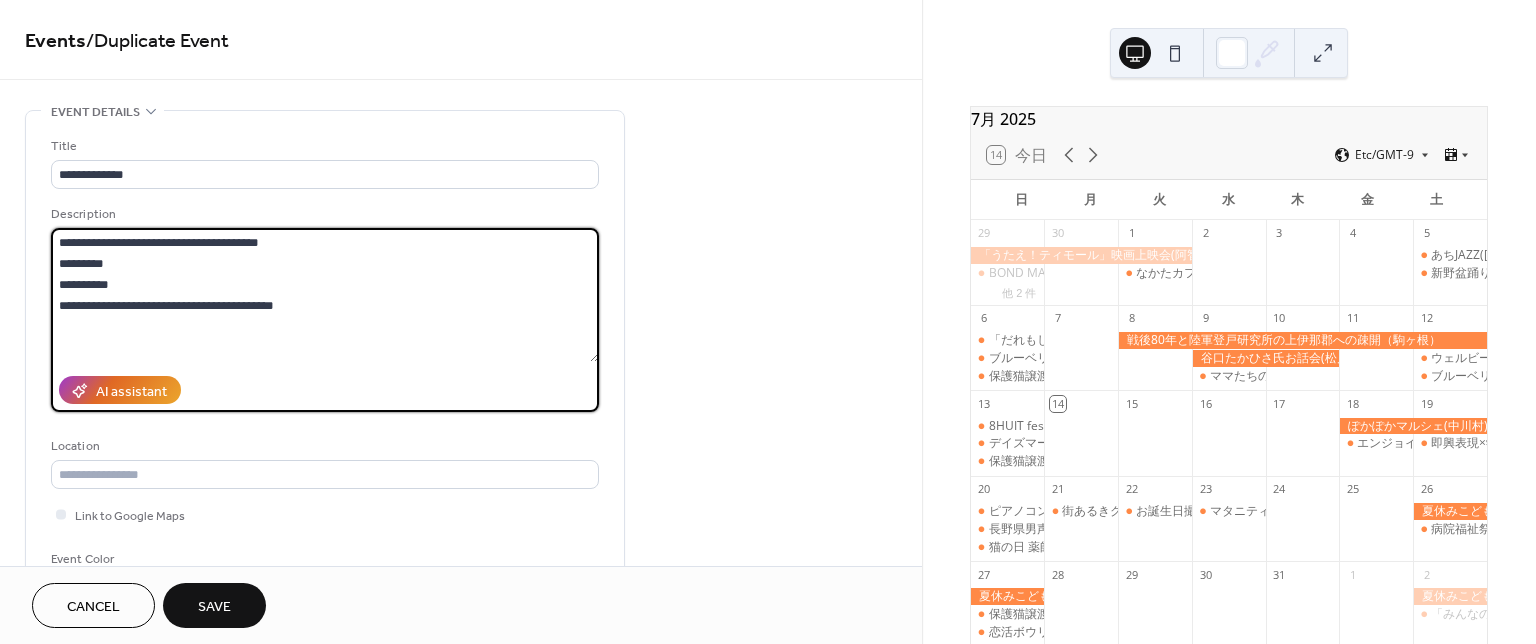 type on "**********" 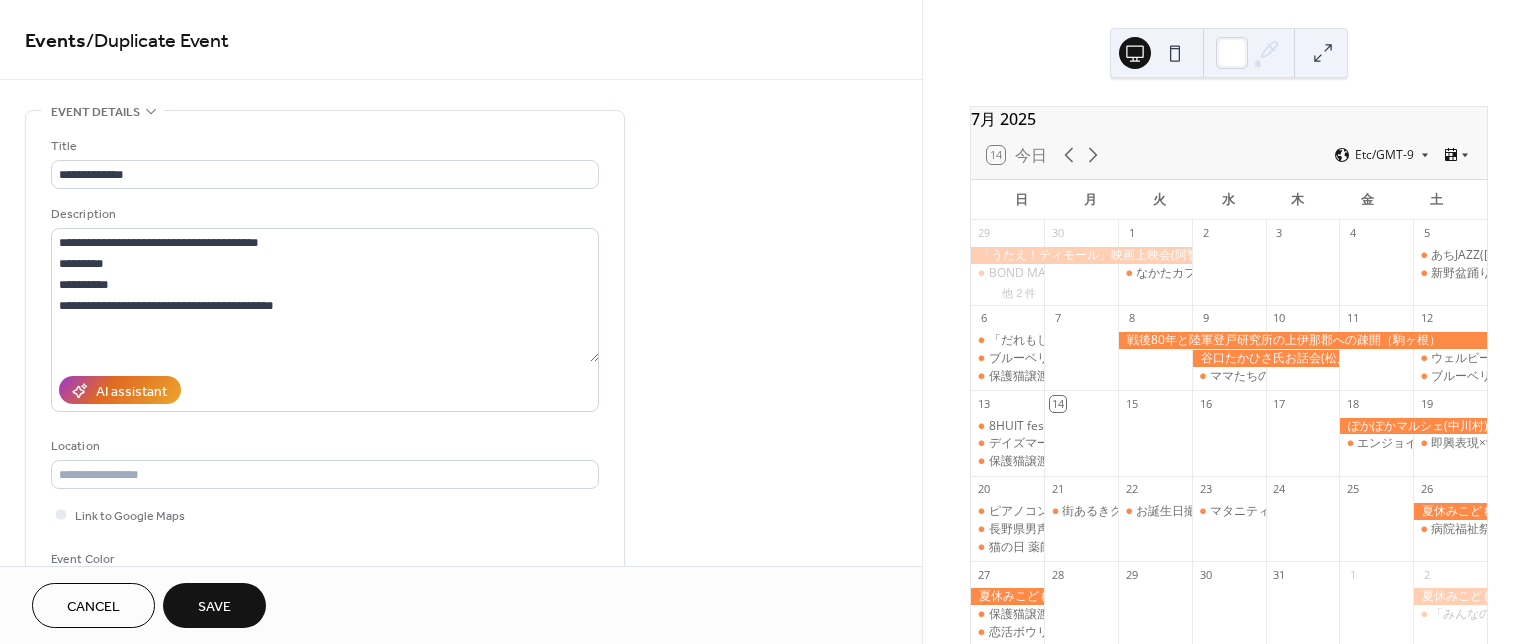 click on "Save" at bounding box center (214, 605) 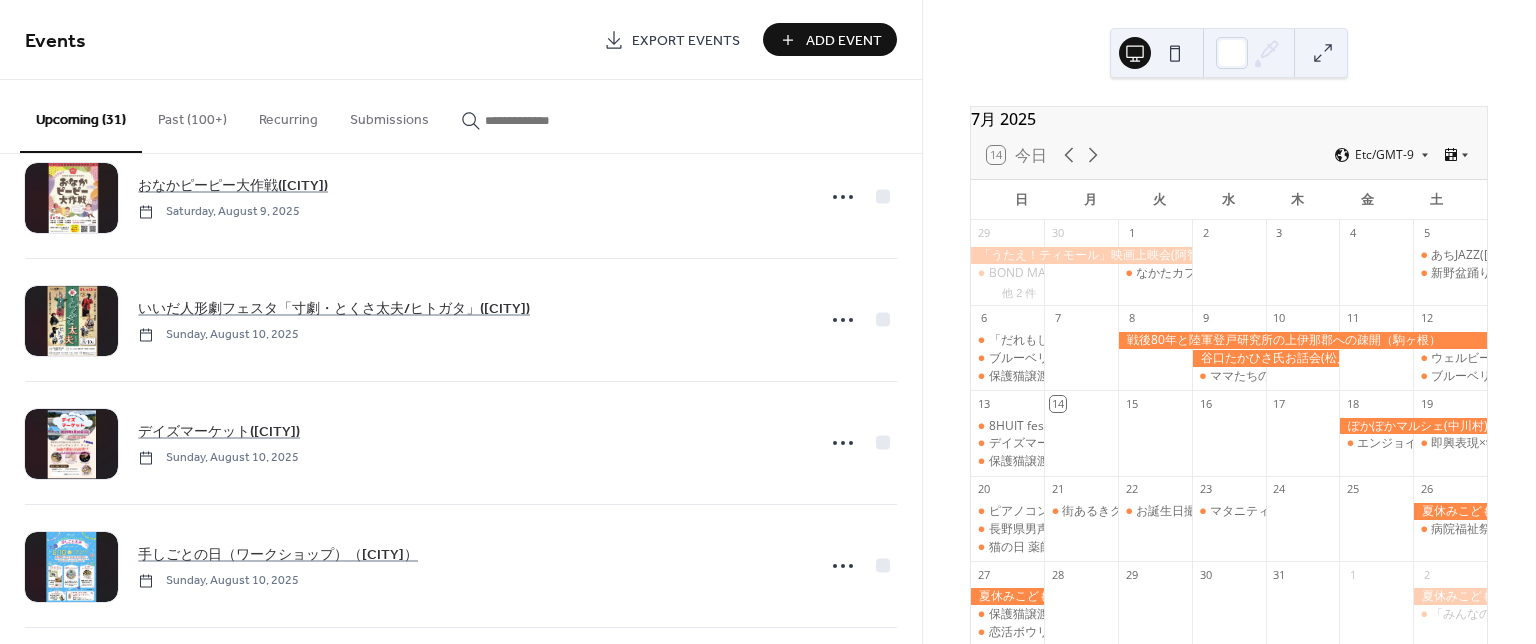 scroll, scrollTop: 2311, scrollLeft: 0, axis: vertical 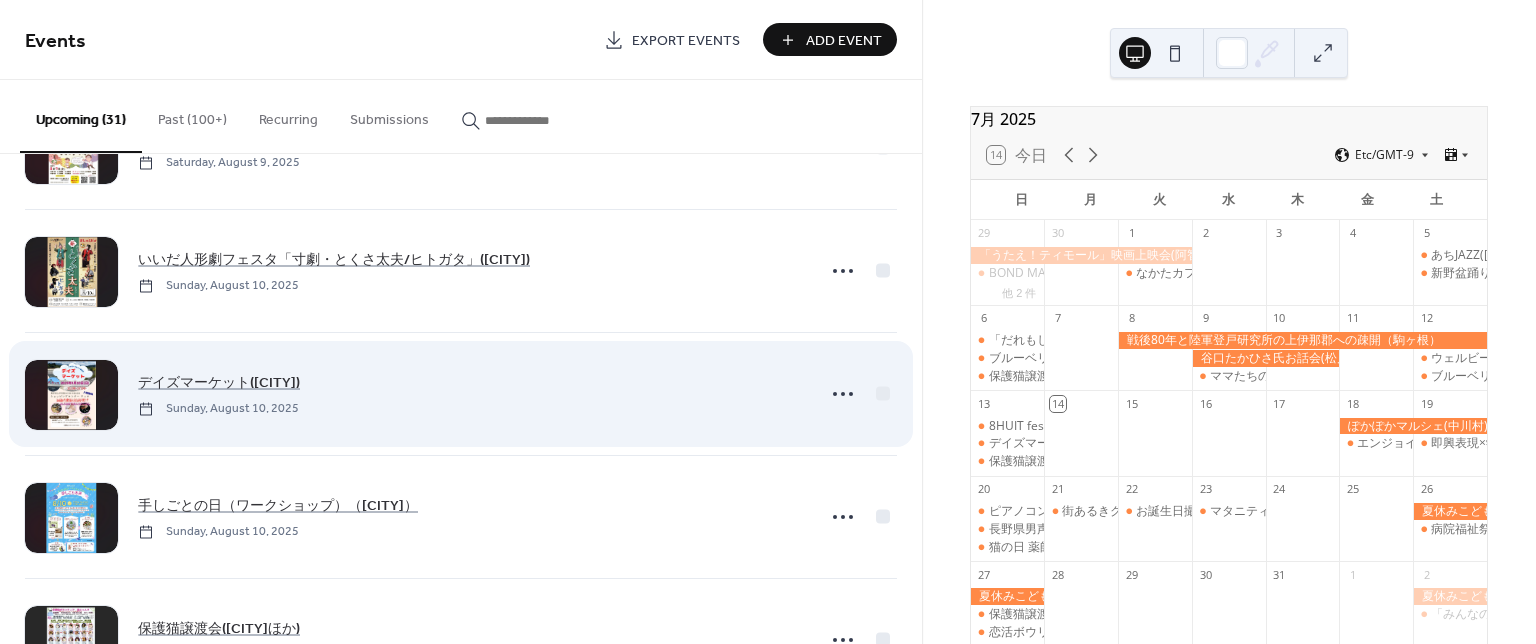 click at bounding box center (860, 394) 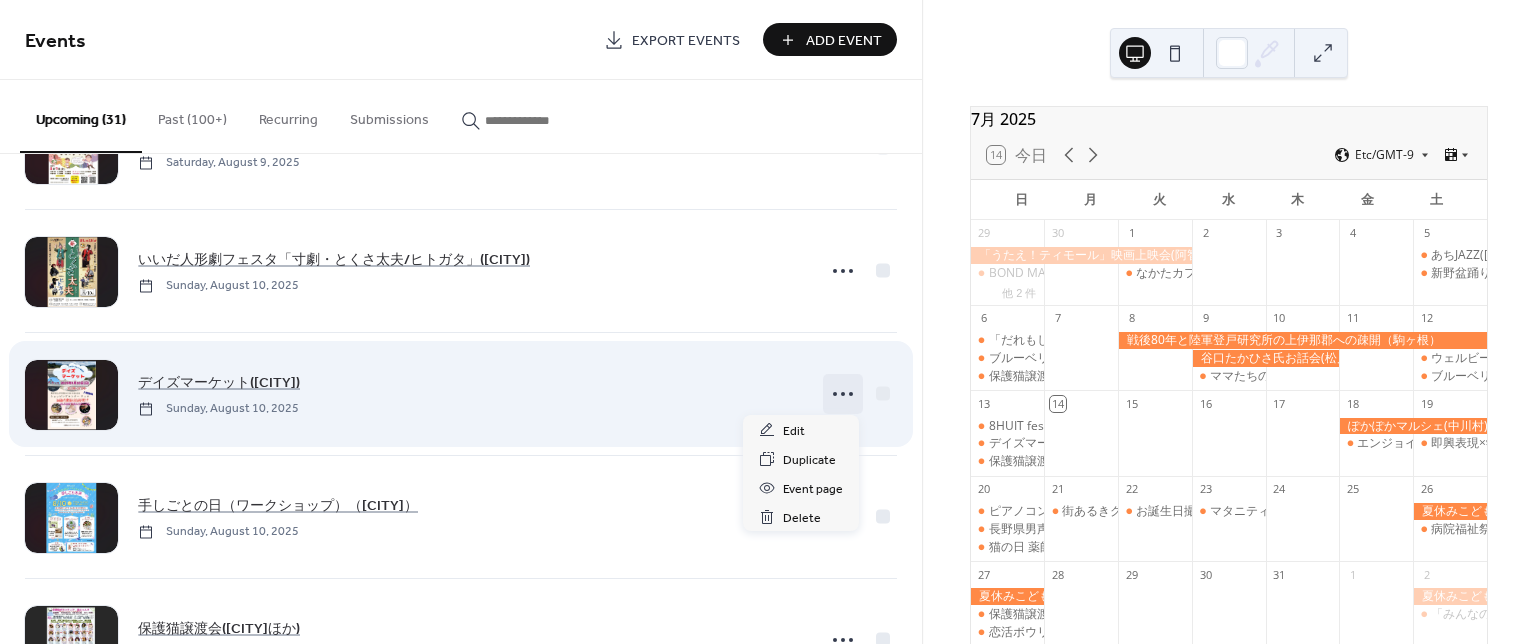 click 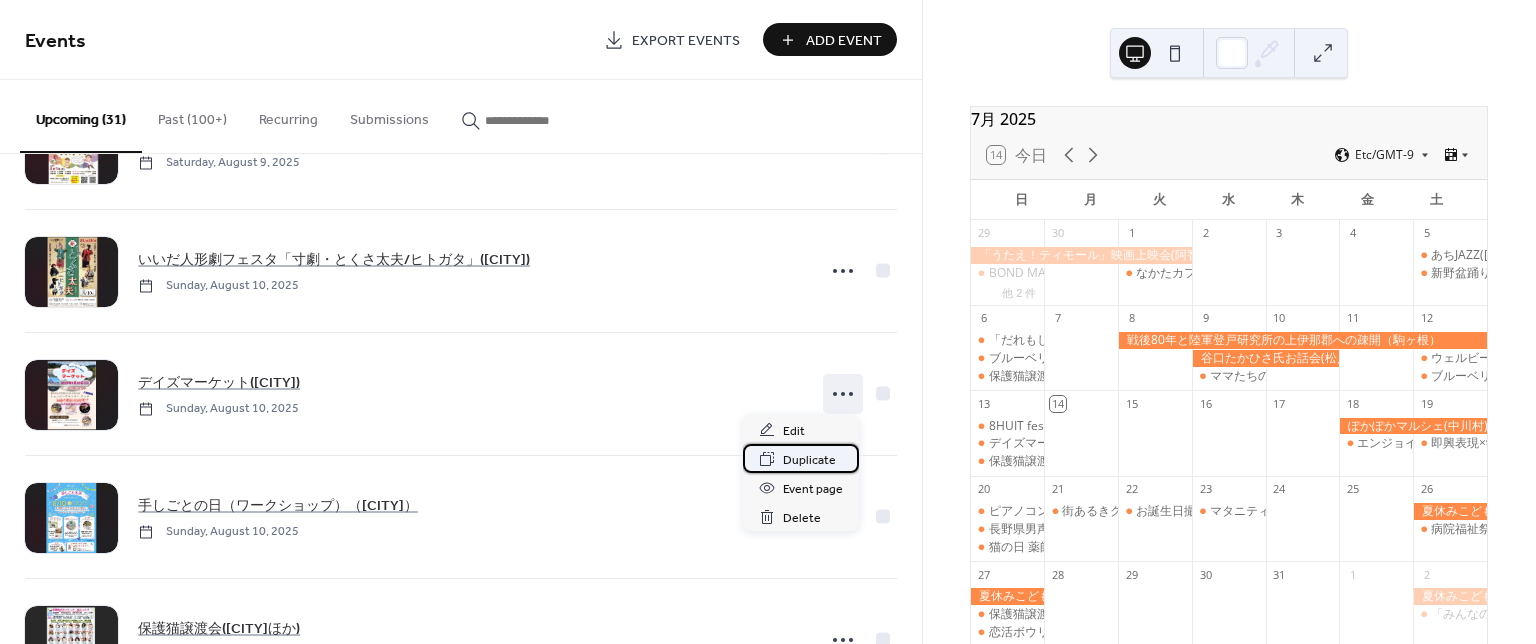 click on "Duplicate" at bounding box center (809, 460) 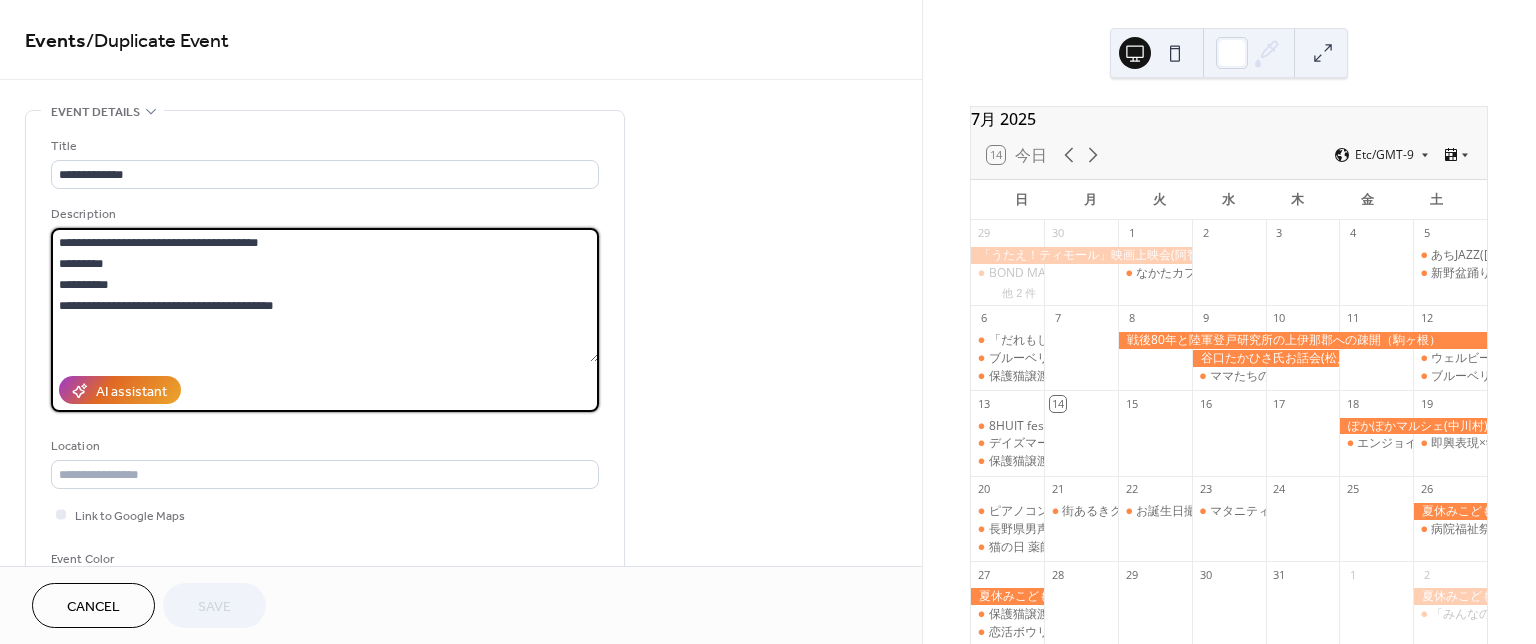 click on "**********" at bounding box center (325, 295) 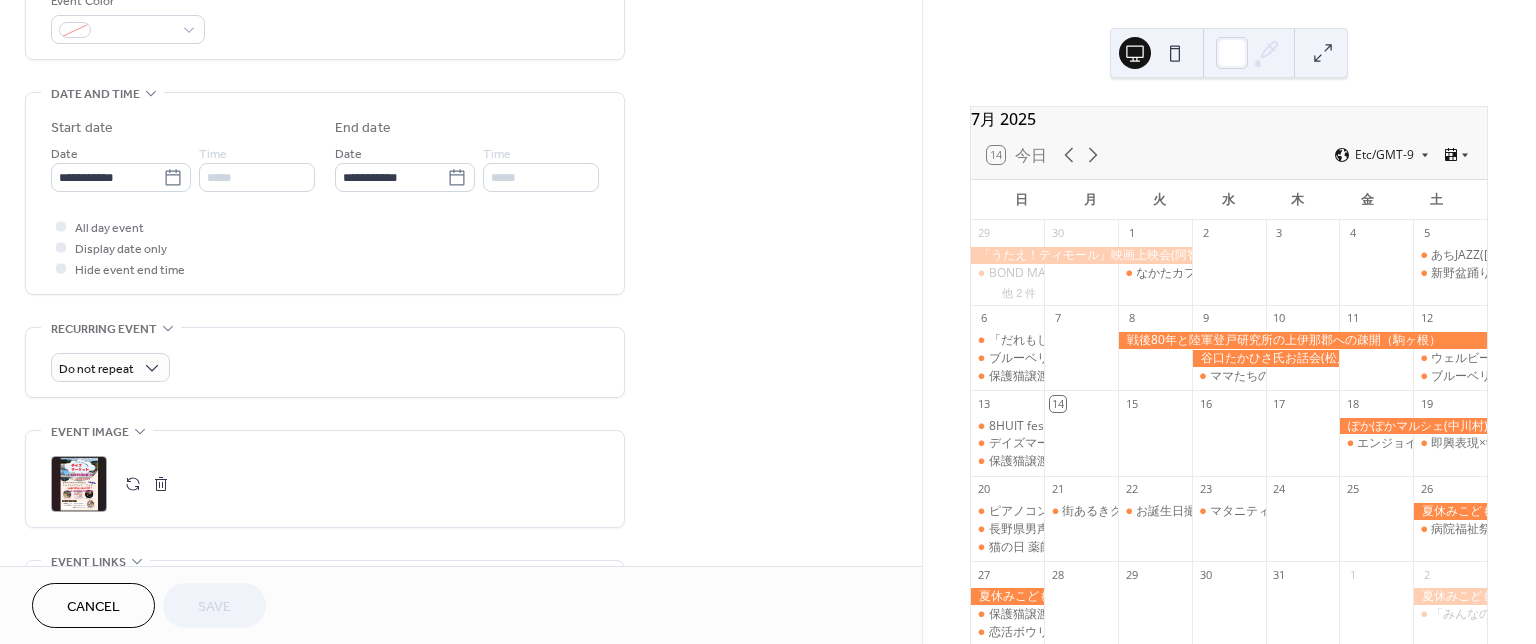 scroll, scrollTop: 622, scrollLeft: 0, axis: vertical 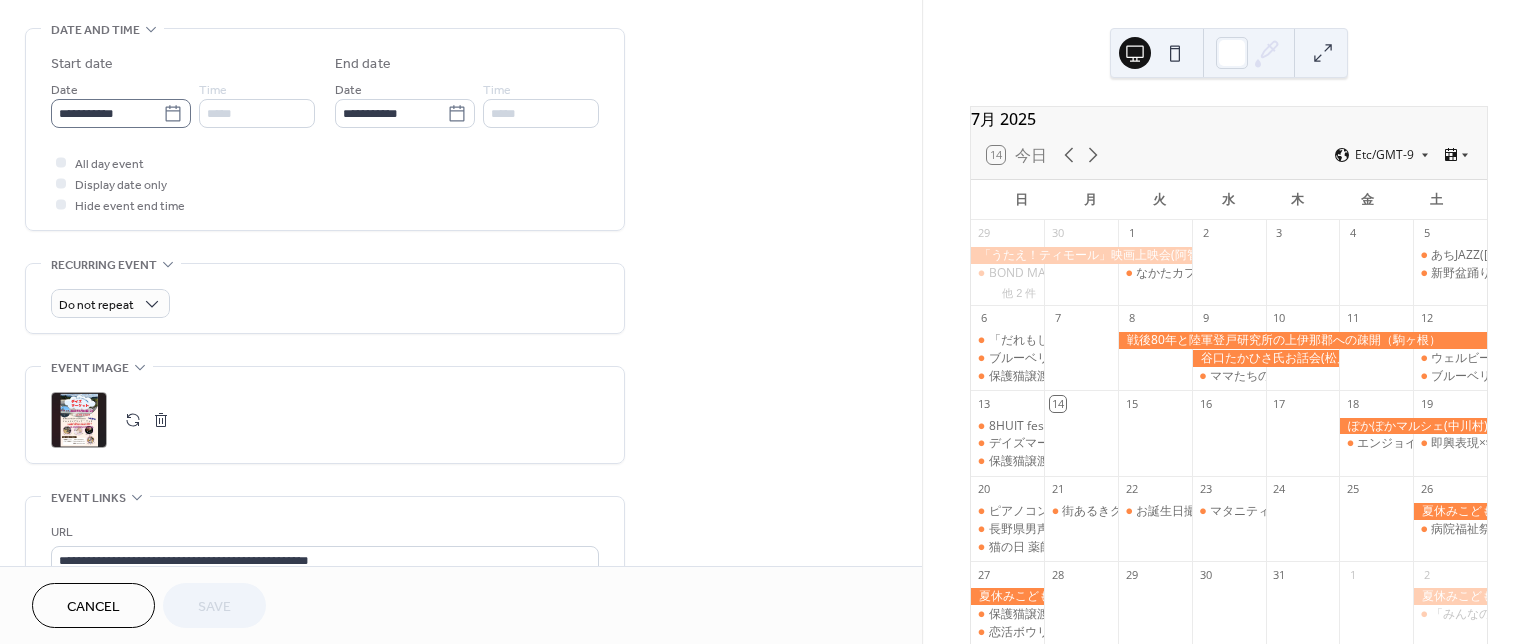 click 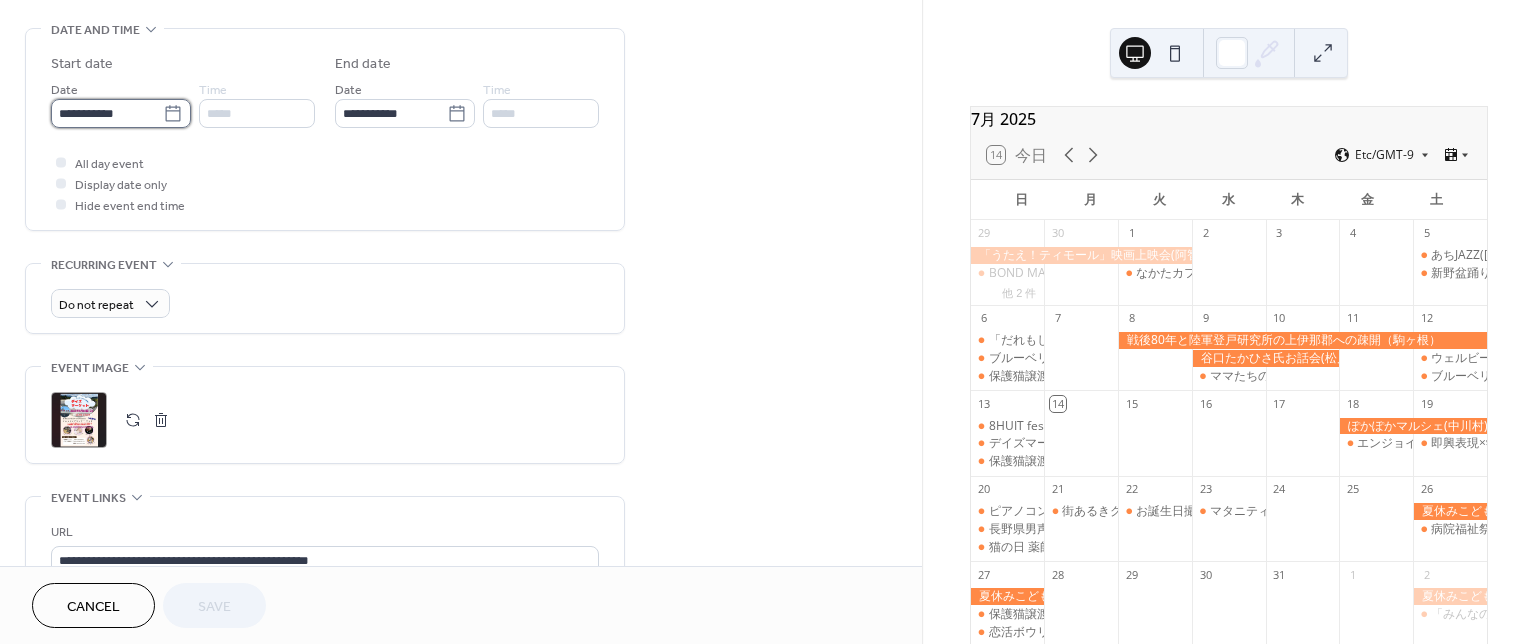 click on "**********" at bounding box center [107, 113] 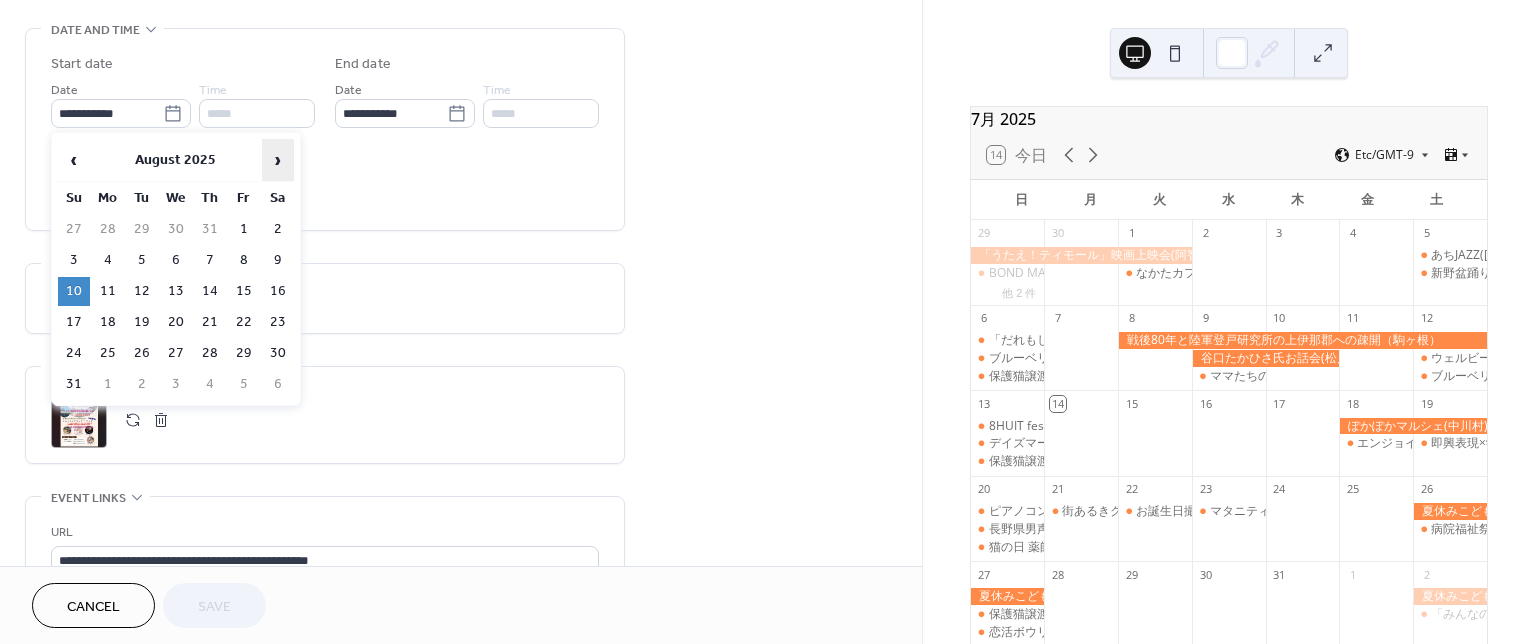 click on "›" at bounding box center [278, 160] 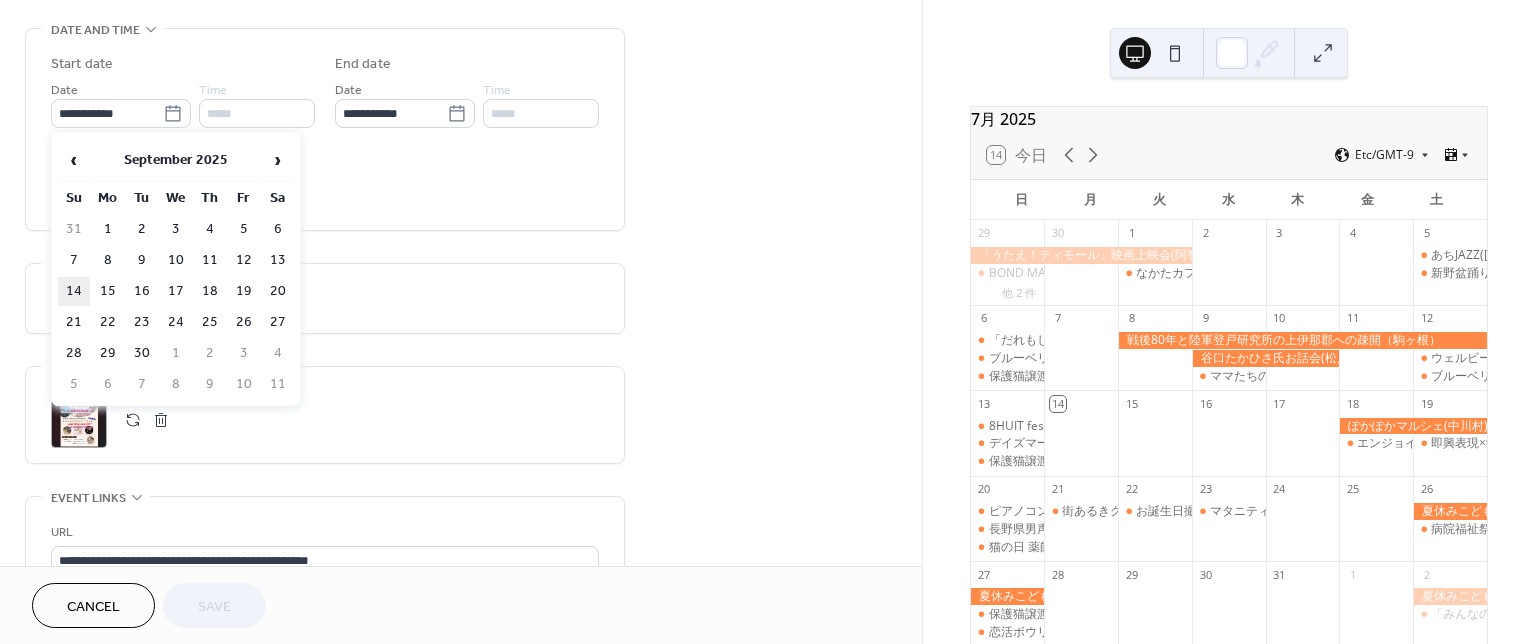 click on "14" at bounding box center [74, 291] 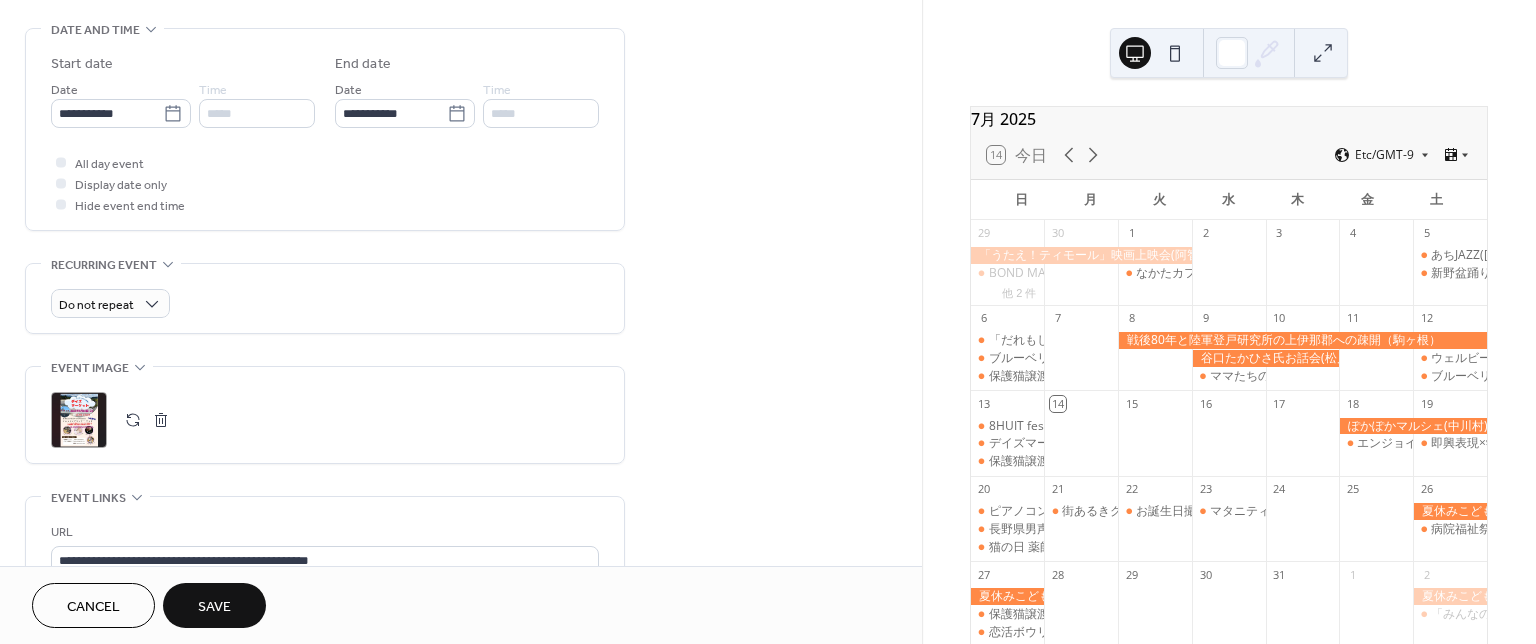 click on "Do not repeat" at bounding box center (325, 298) 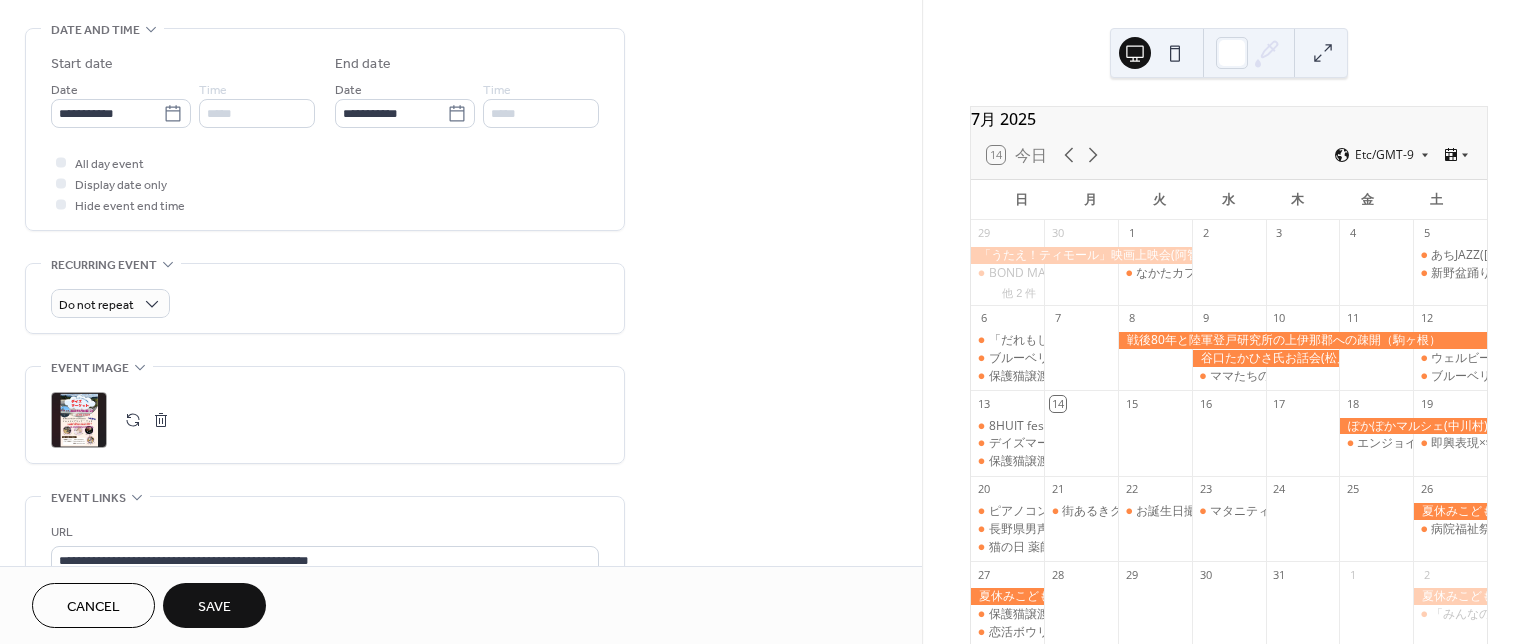 click at bounding box center (133, 420) 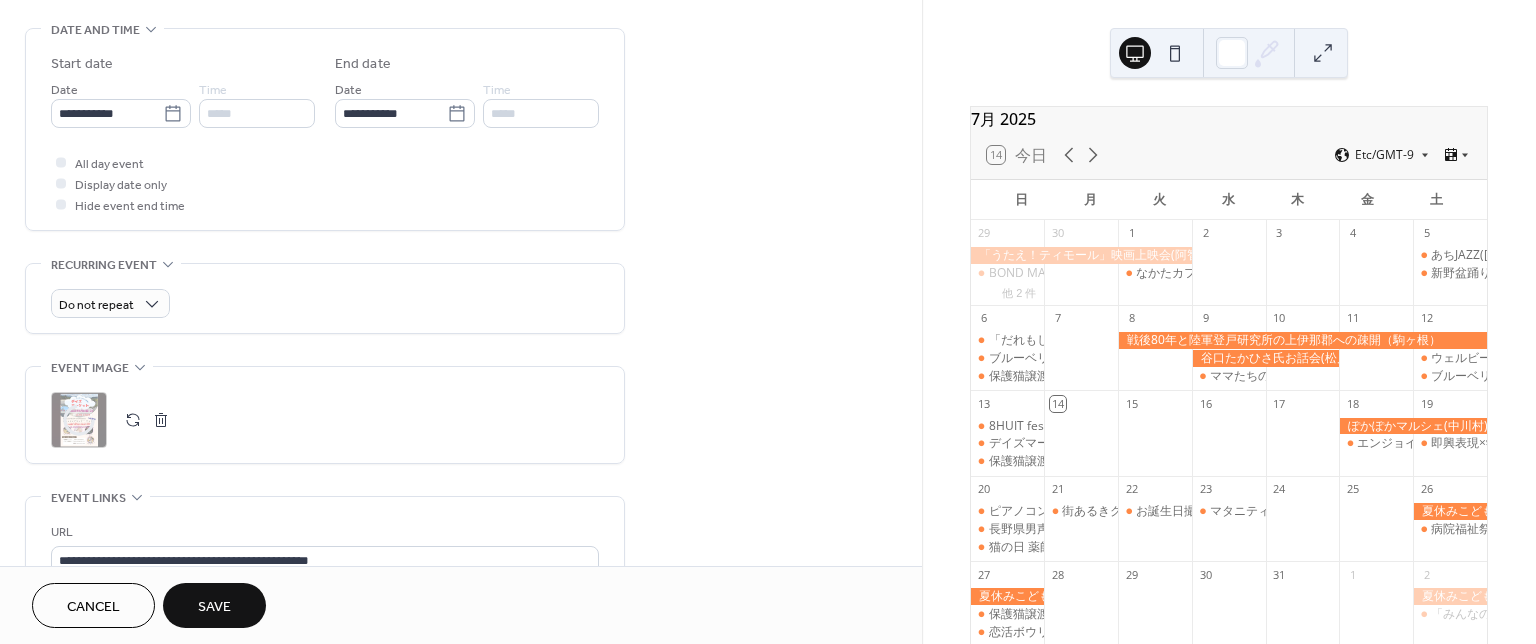 click 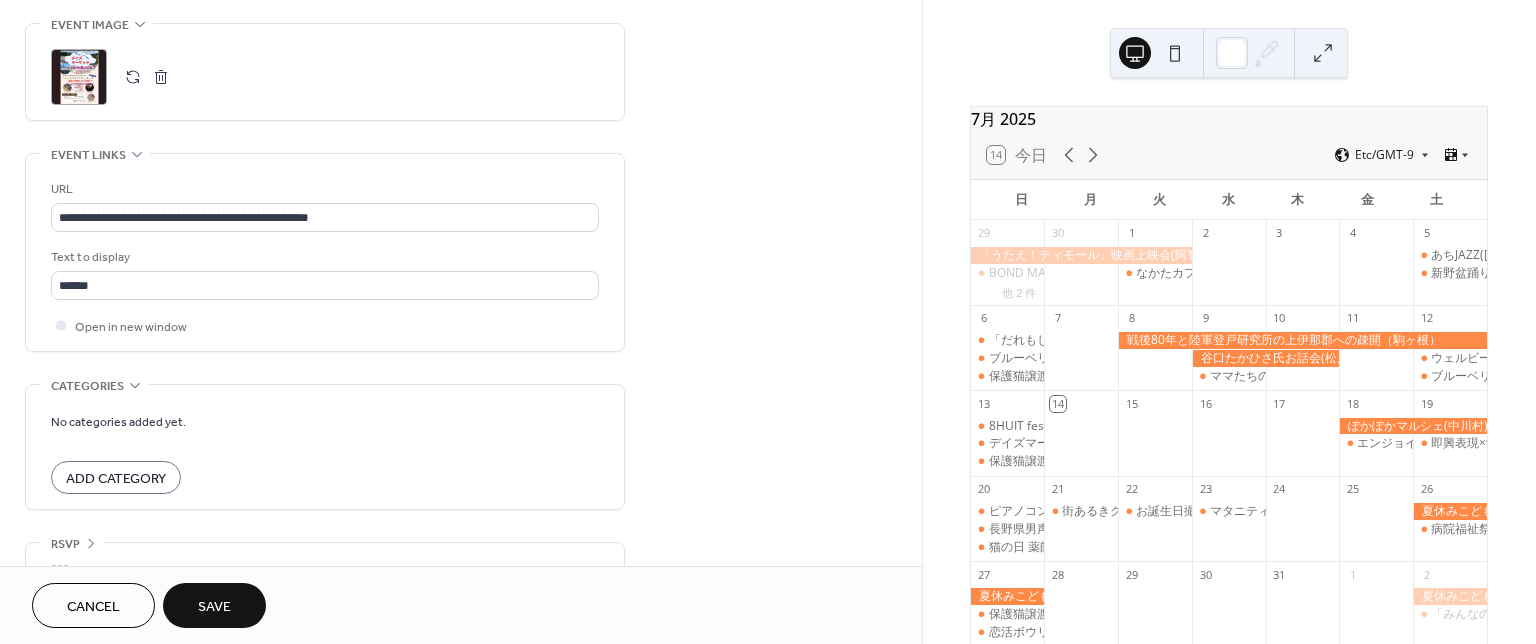 scroll, scrollTop: 823, scrollLeft: 0, axis: vertical 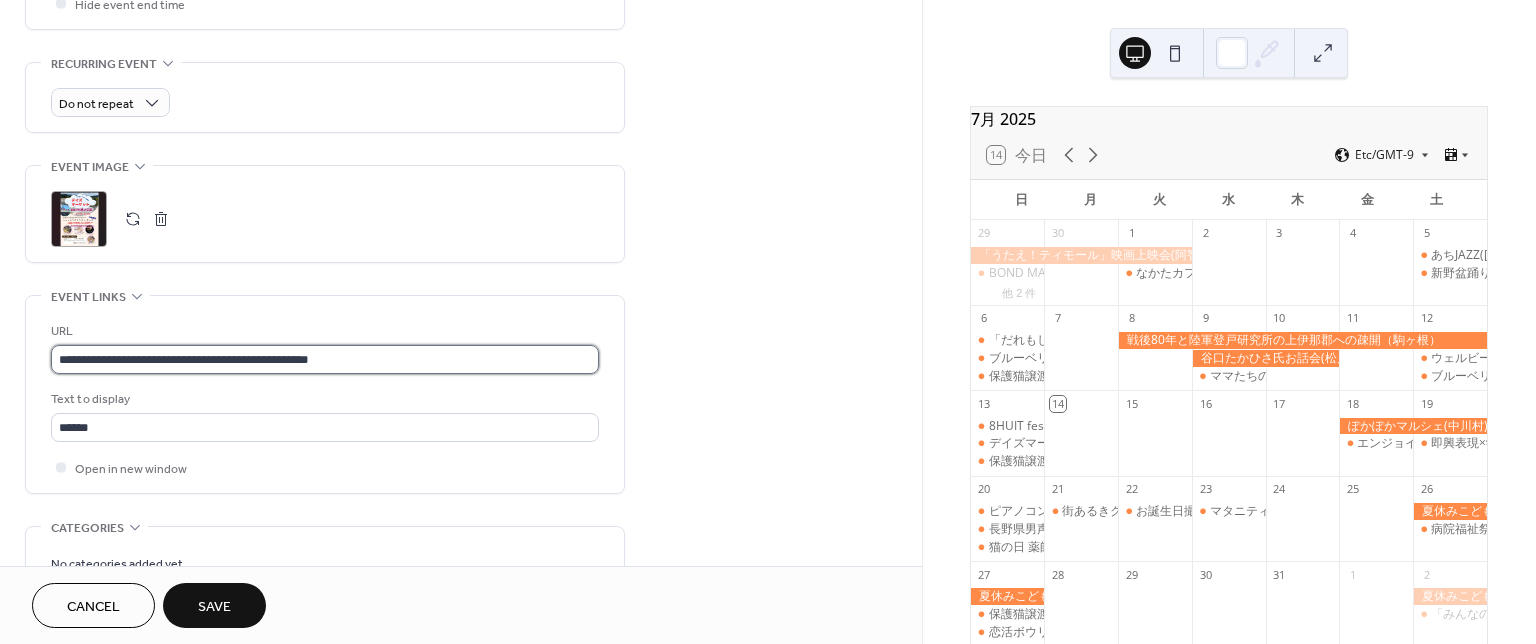 click on "**********" at bounding box center (325, 359) 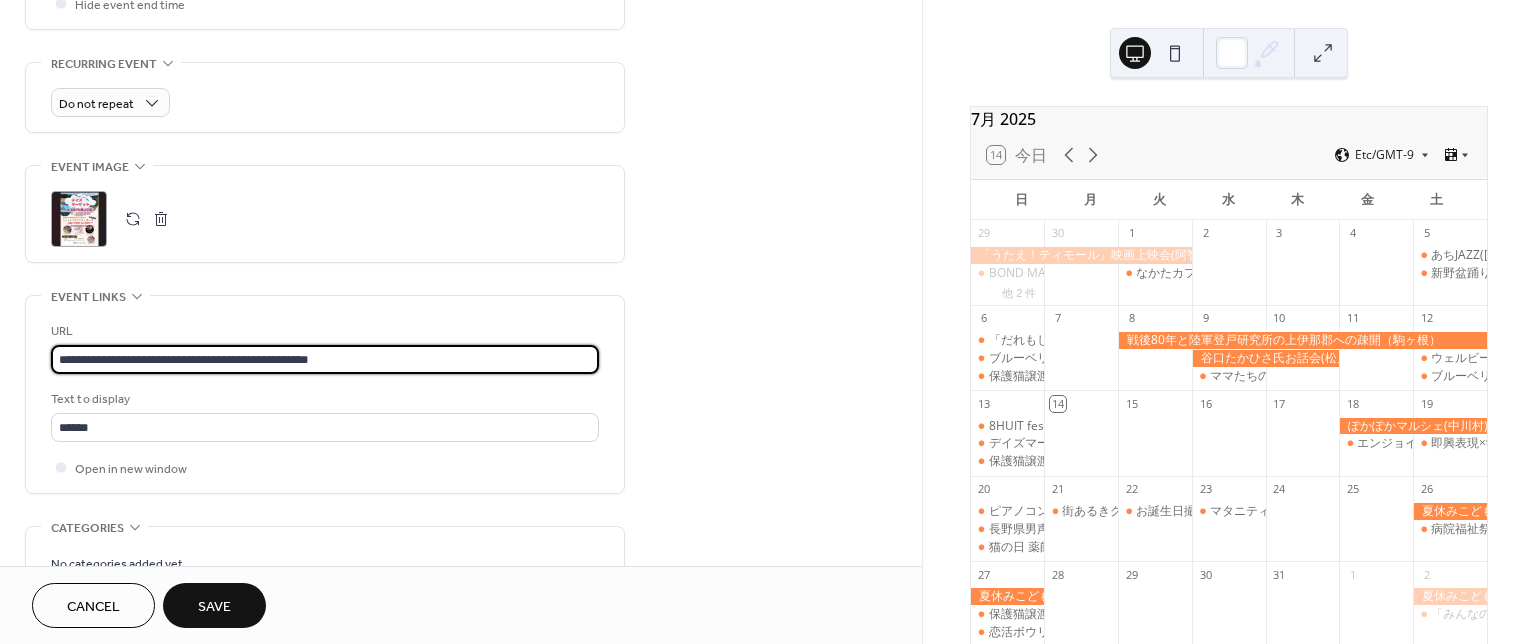 type on "**********" 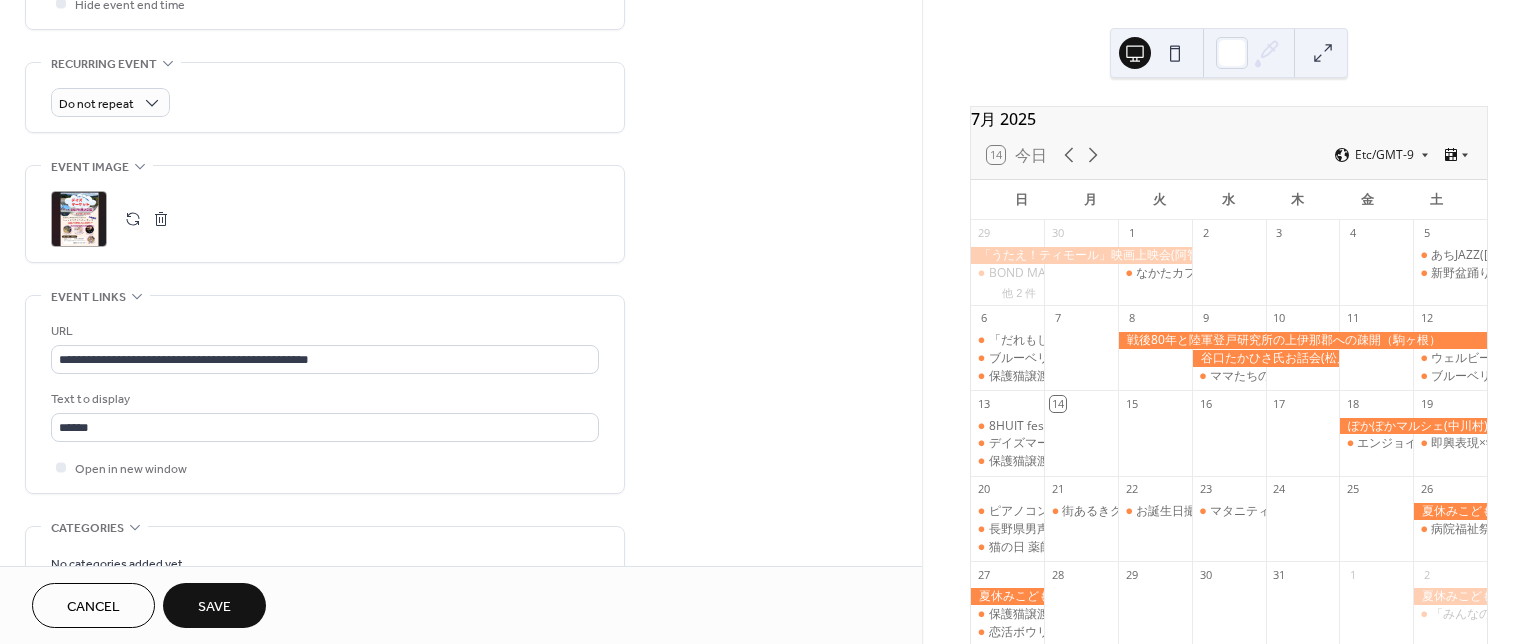 click on "**********" at bounding box center [461, 16] 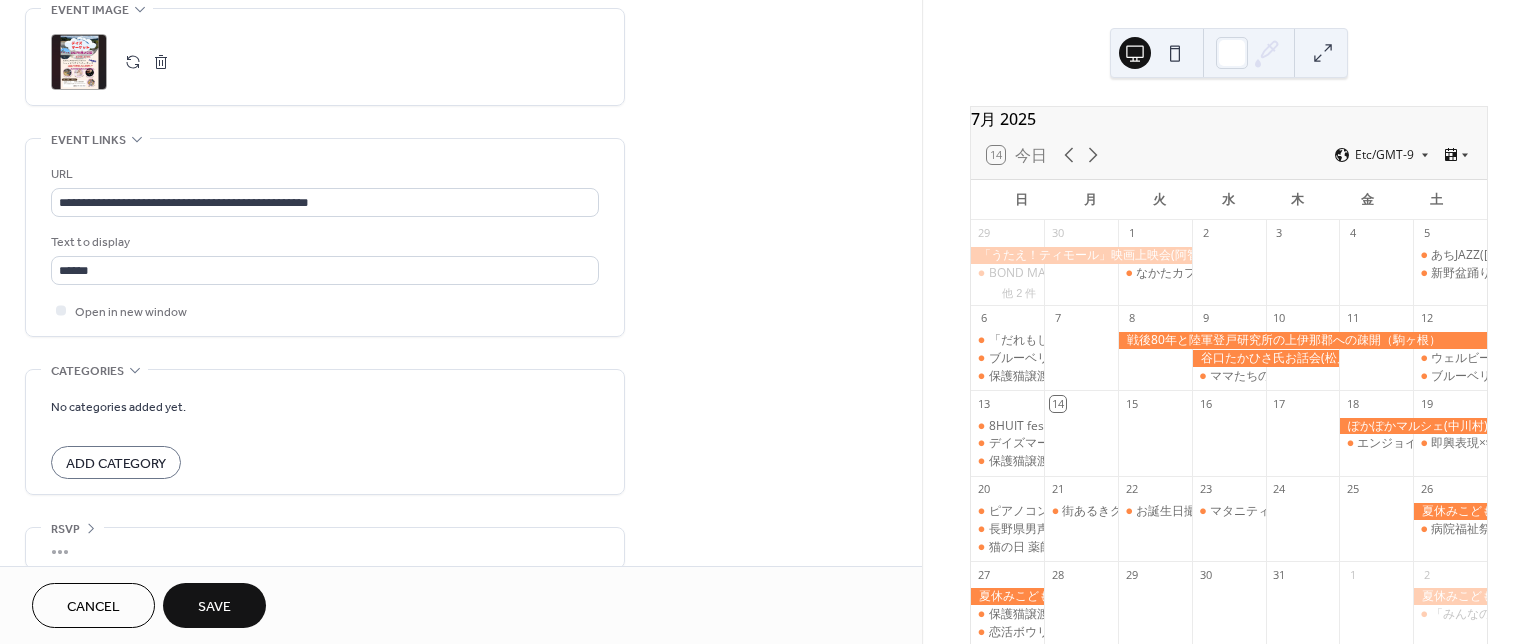 scroll, scrollTop: 1000, scrollLeft: 0, axis: vertical 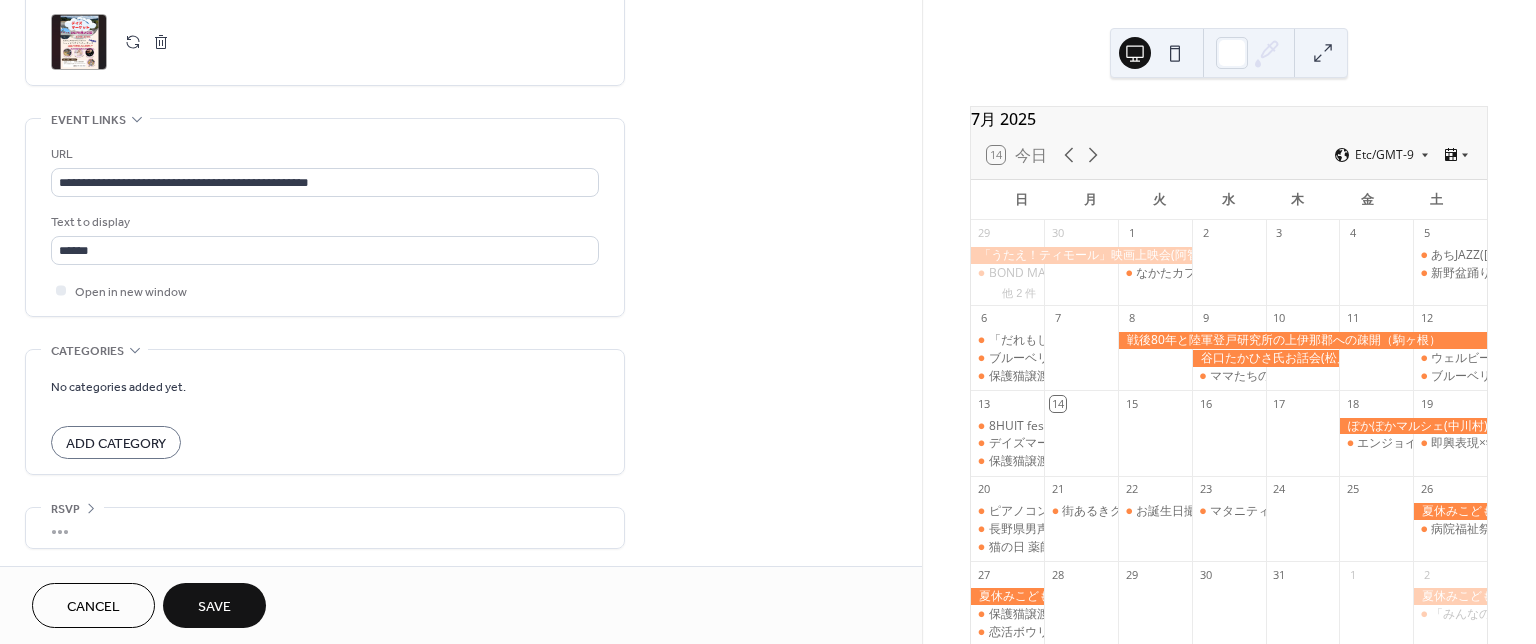 click on "Save" at bounding box center [214, 607] 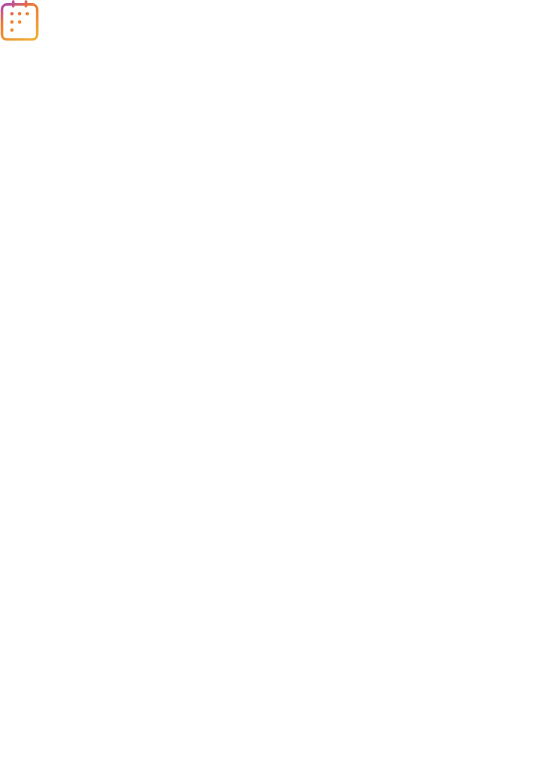scroll, scrollTop: 0, scrollLeft: 0, axis: both 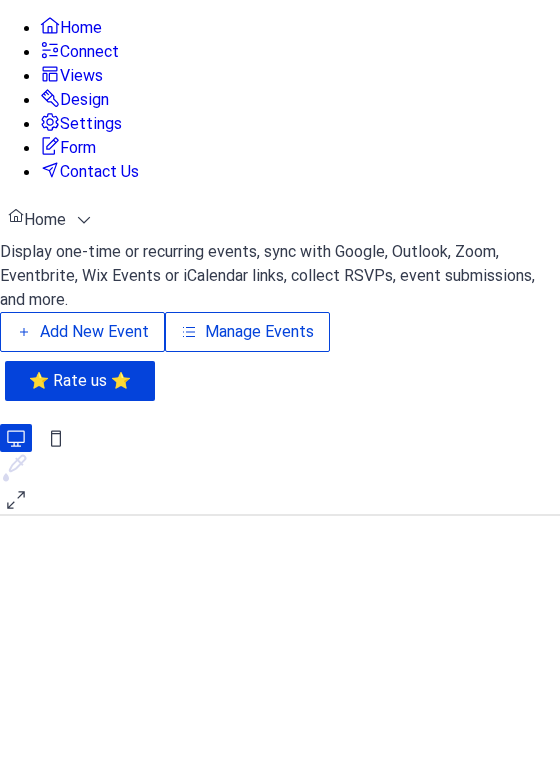 click on "Views" at bounding box center [81, 76] 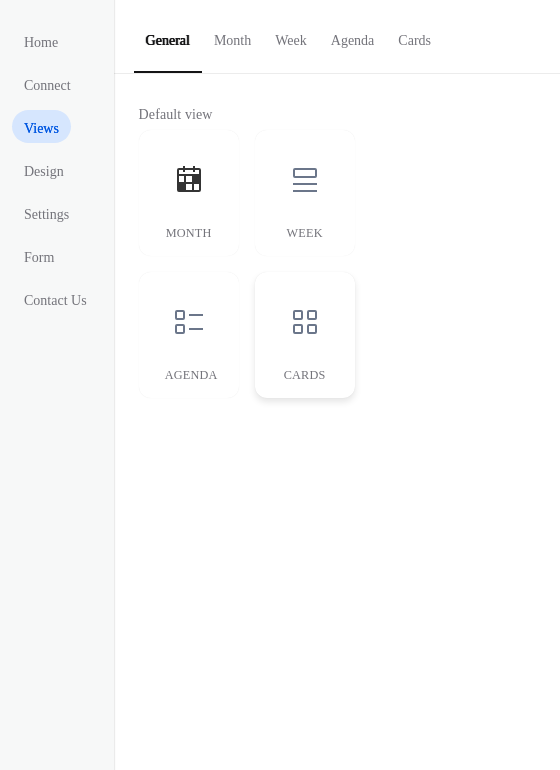 click 